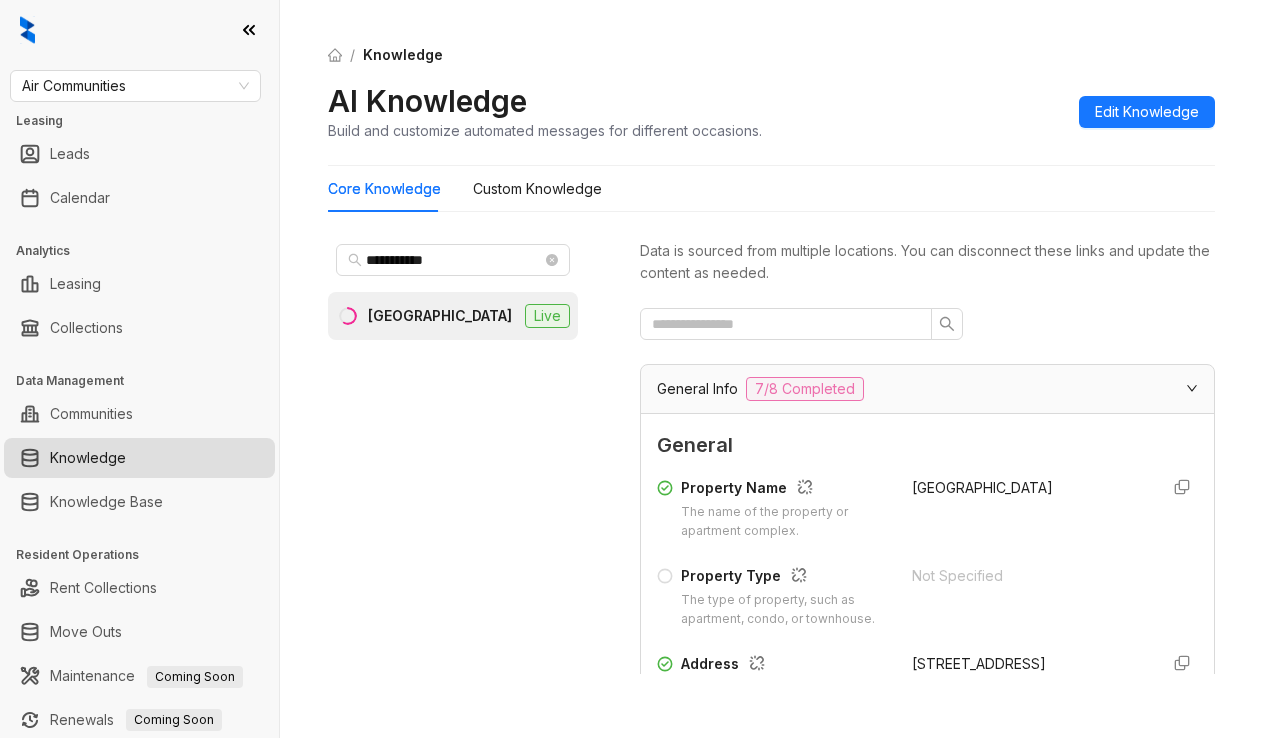 scroll, scrollTop: 0, scrollLeft: 0, axis: both 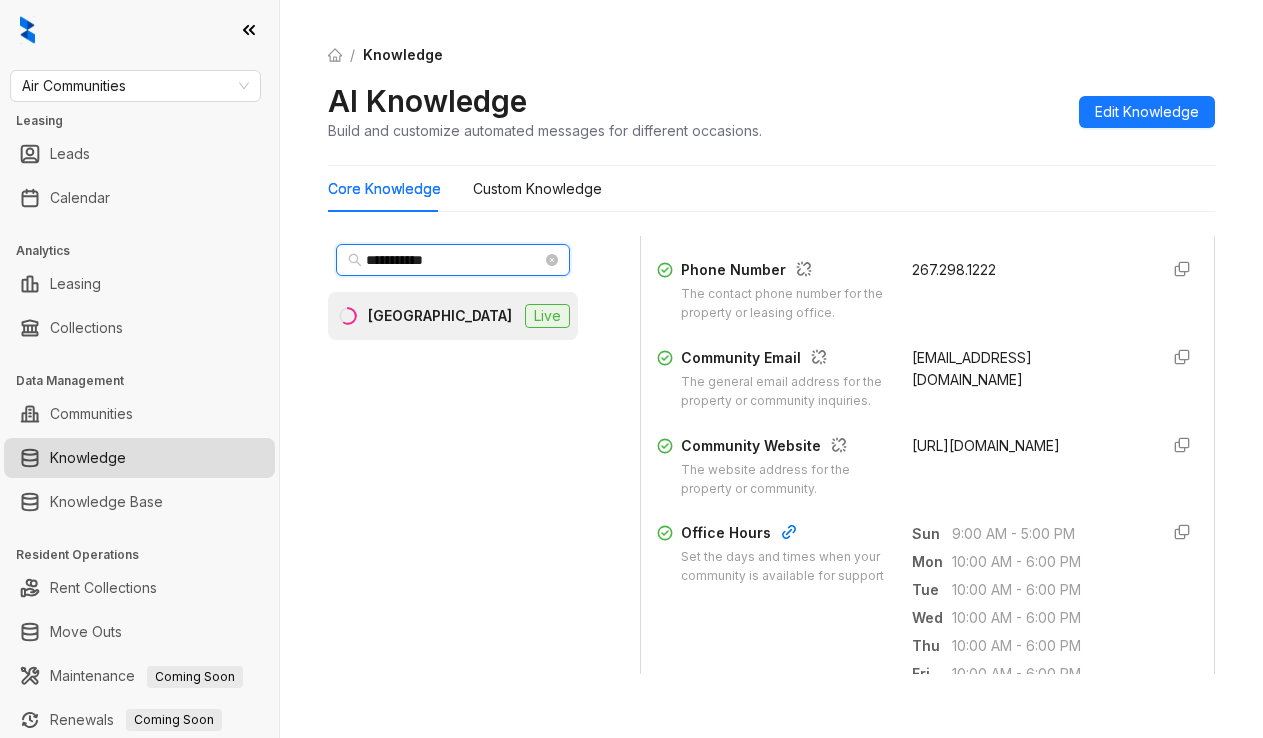 drag, startPoint x: 476, startPoint y: 255, endPoint x: 338, endPoint y: 196, distance: 150.08331 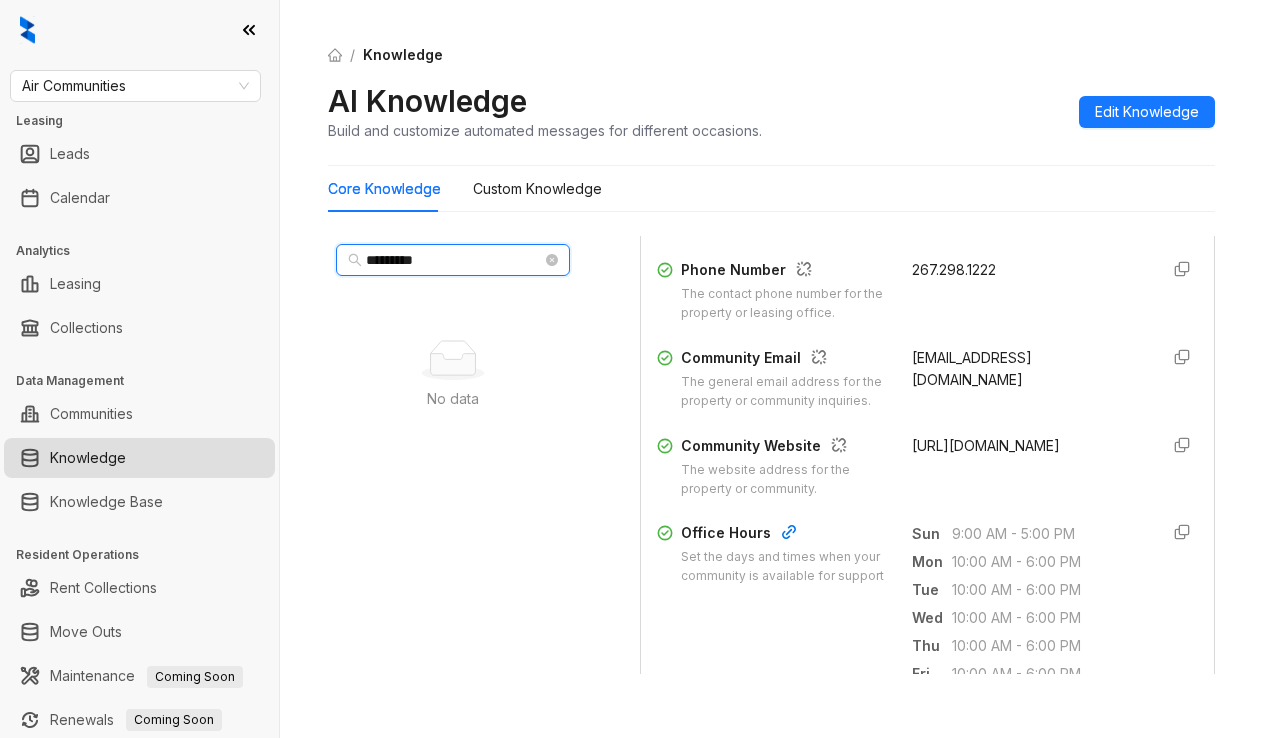 click on "*********" at bounding box center (454, 260) 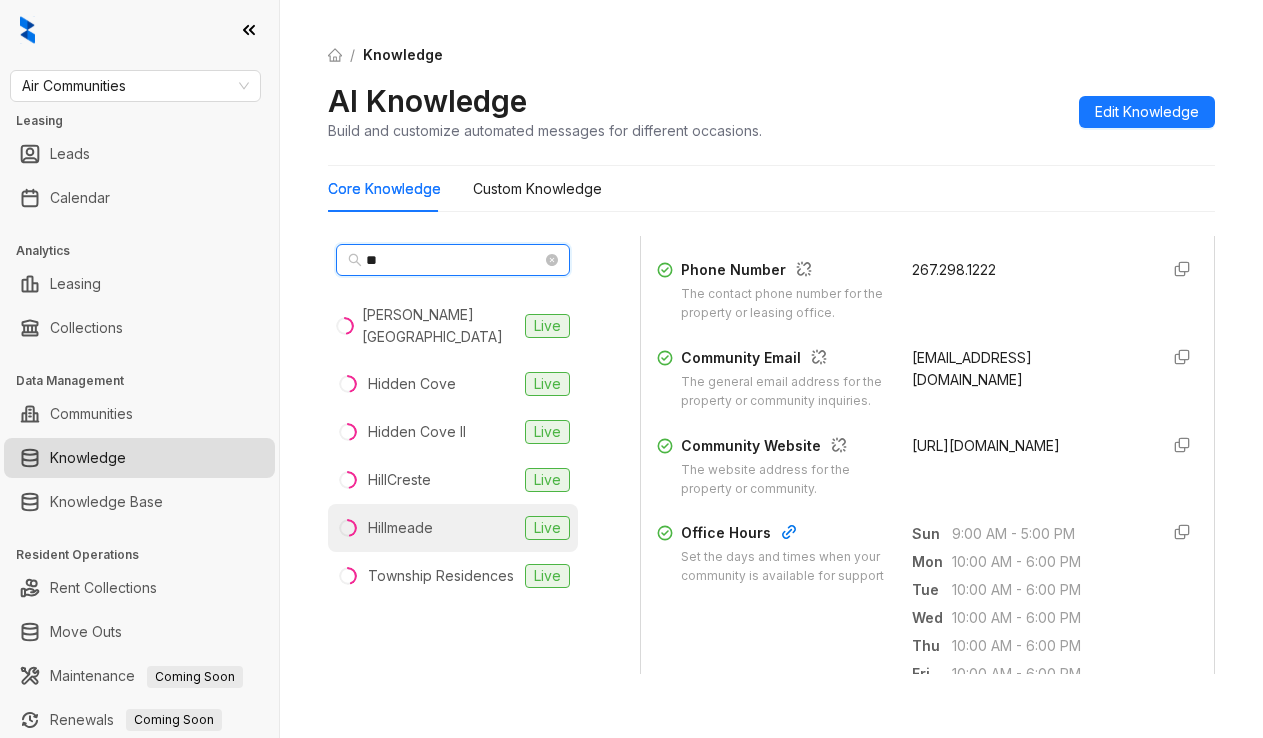 type on "**" 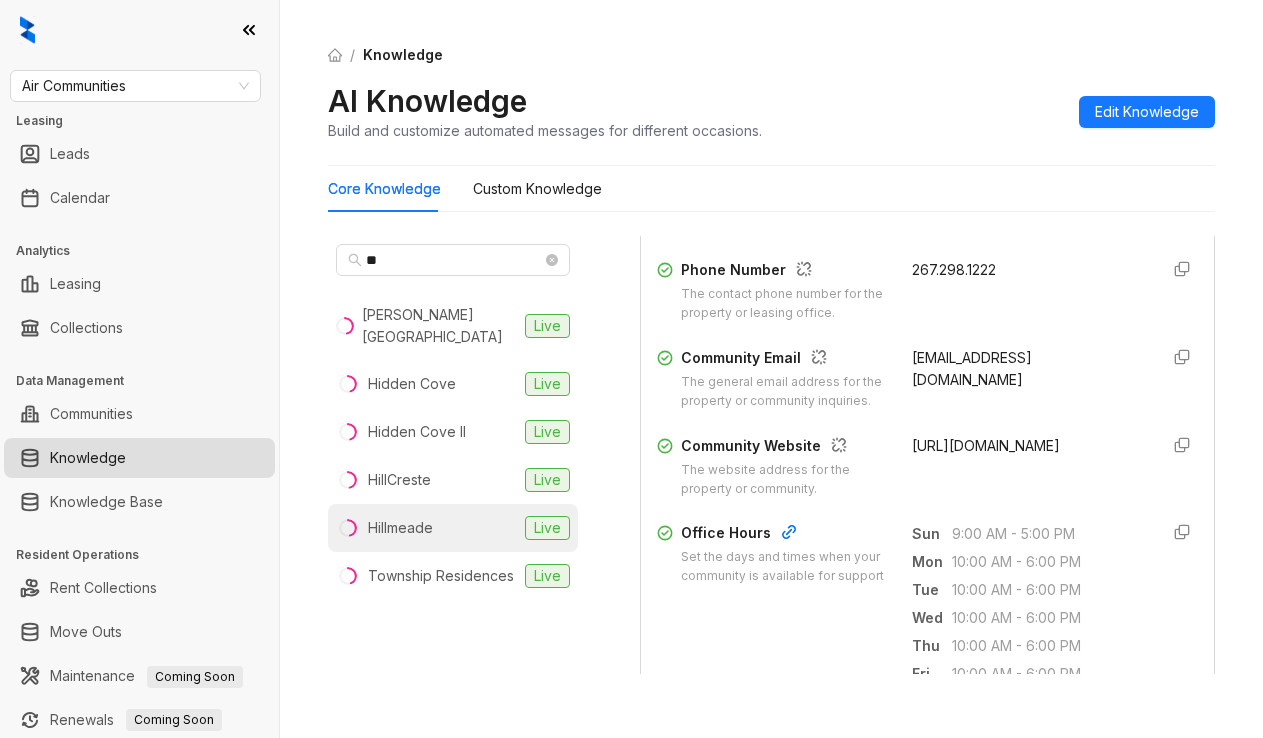 click on "Hillmeade" at bounding box center [400, 528] 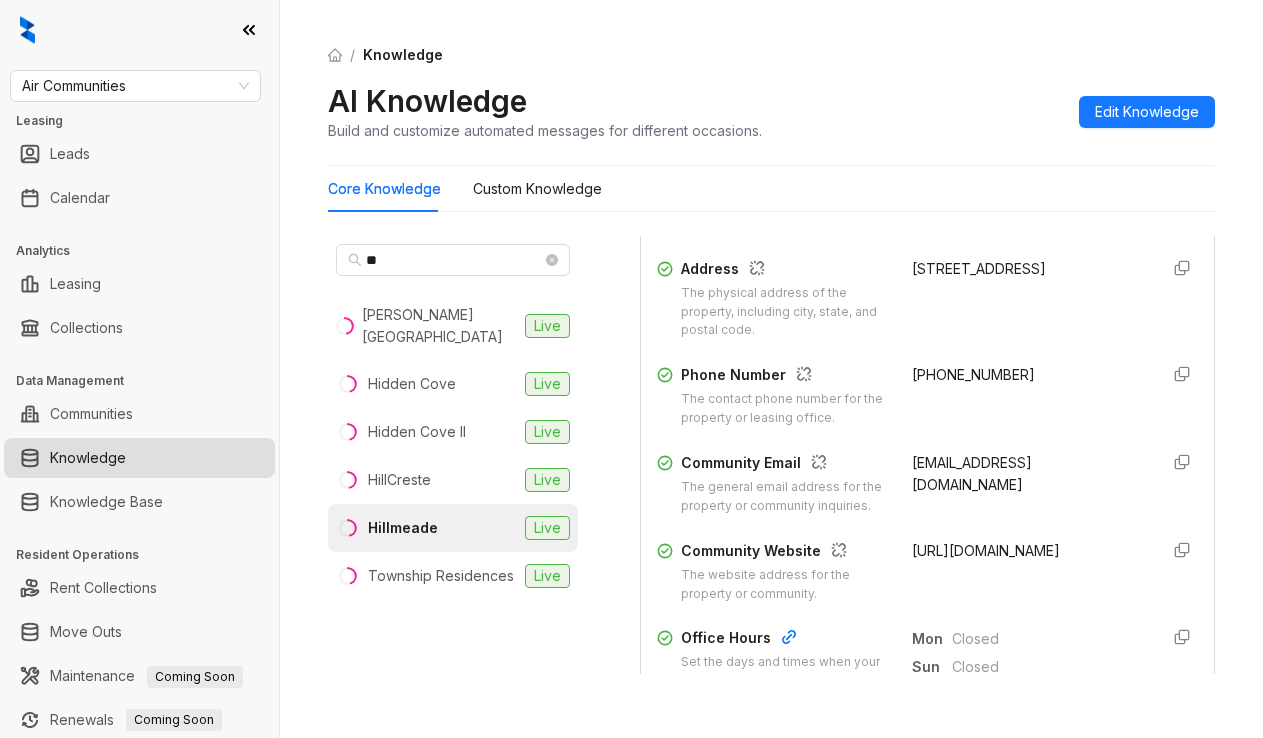 scroll, scrollTop: 400, scrollLeft: 0, axis: vertical 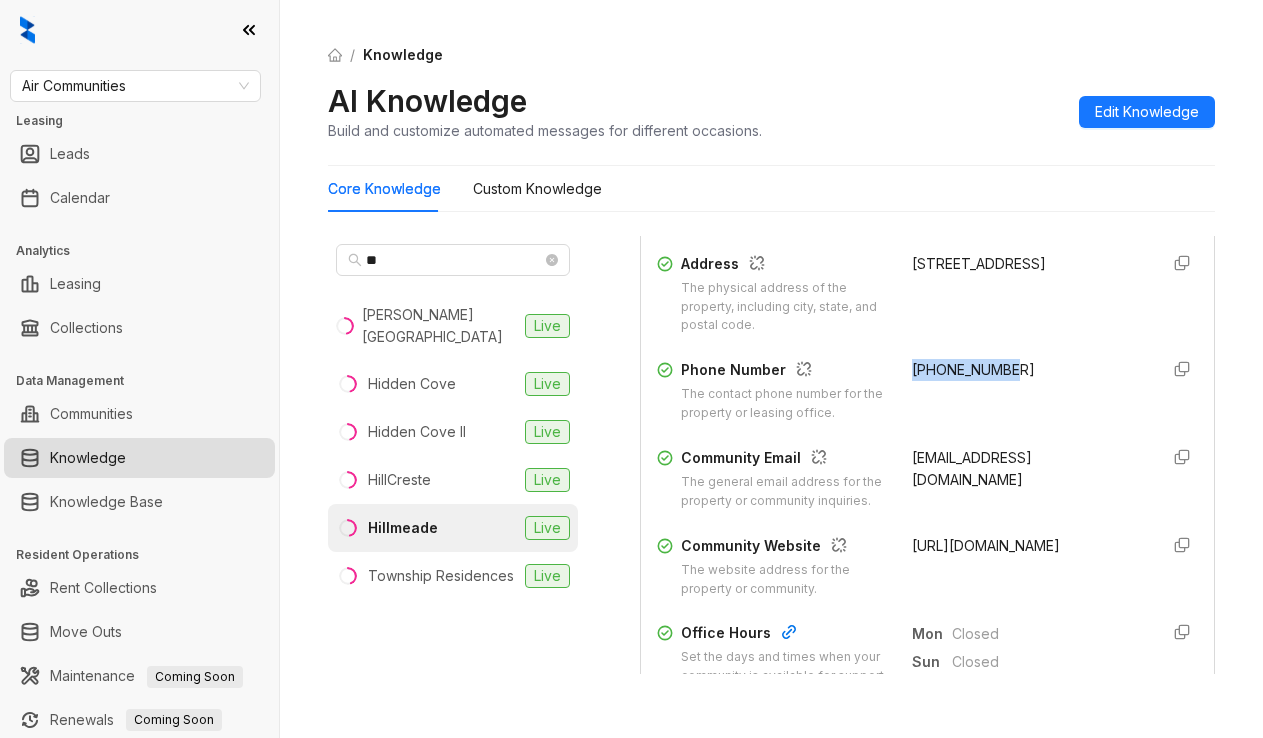 drag, startPoint x: 891, startPoint y: 391, endPoint x: 996, endPoint y: 391, distance: 105 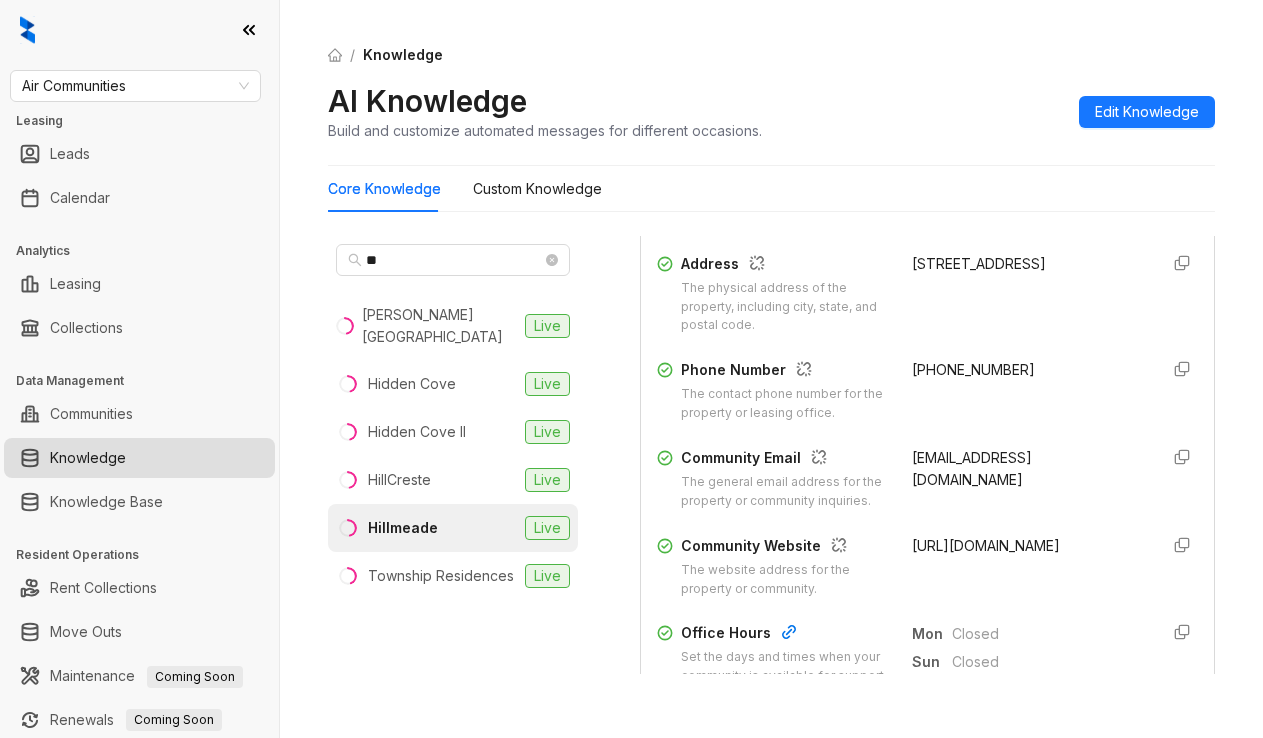click on "** Burke Shire Commons Live Hidden Cove Live Hidden Cove II Live HillCreste Live Hillmeade Live Township Residences Live" at bounding box center (453, 455) 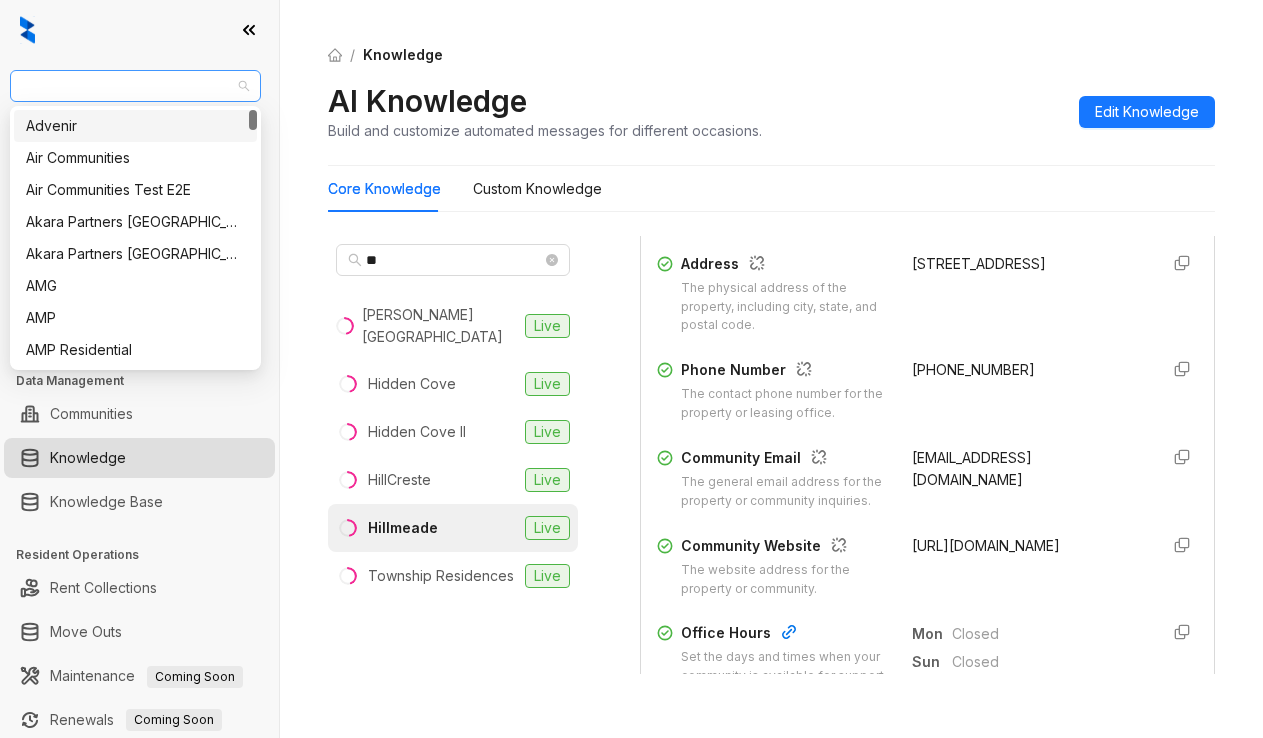 click on "Air Communities" at bounding box center [135, 86] 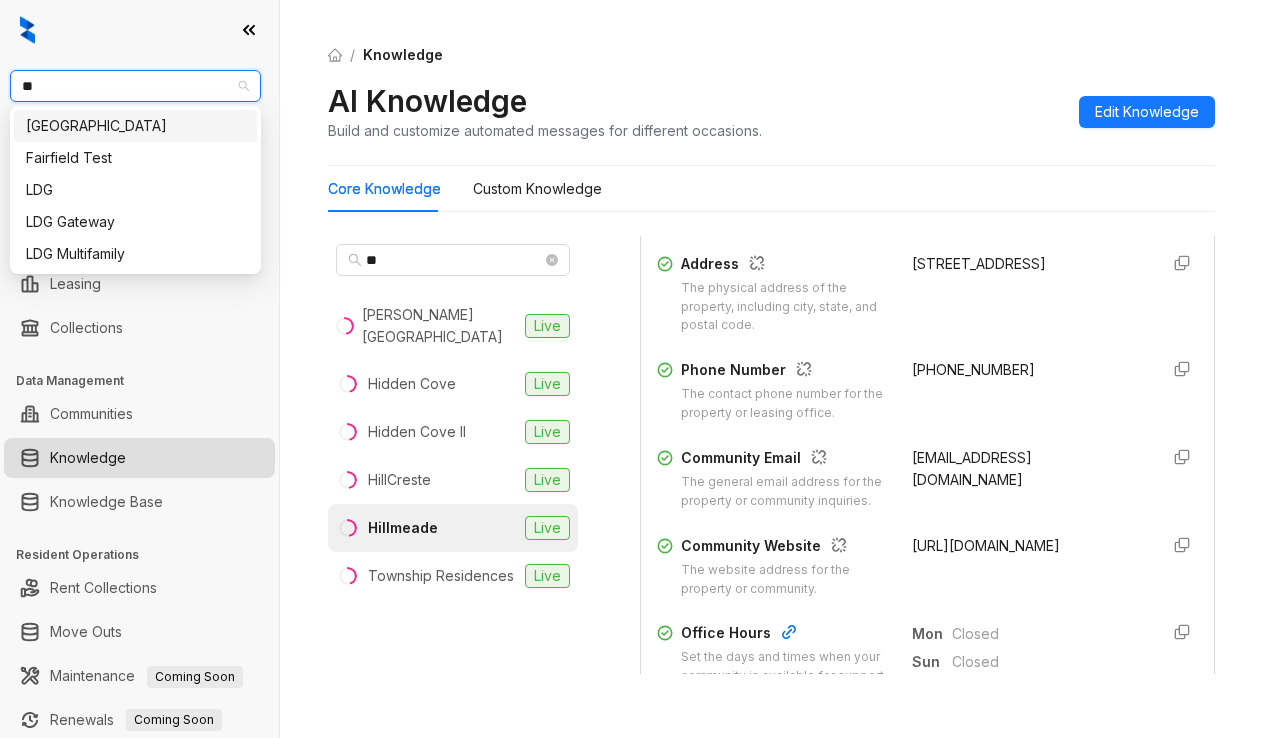 type on "***" 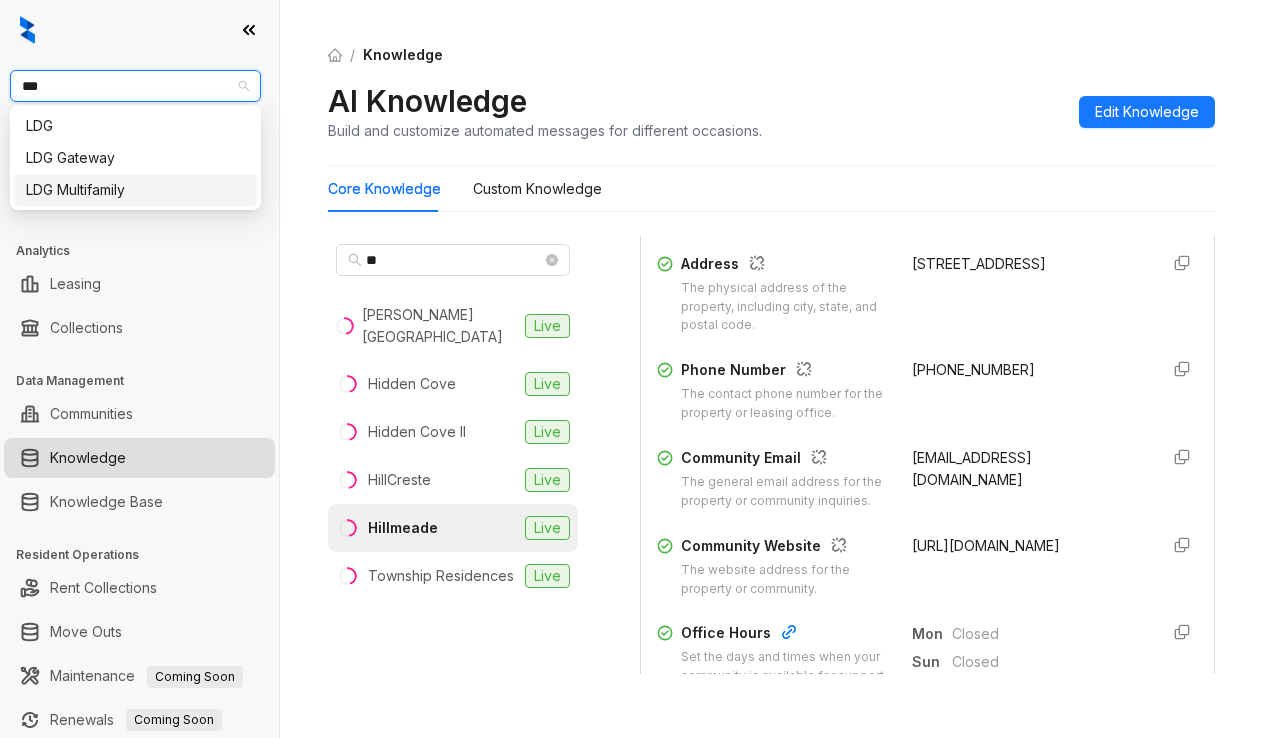 click on "LDG Multifamily" at bounding box center (135, 190) 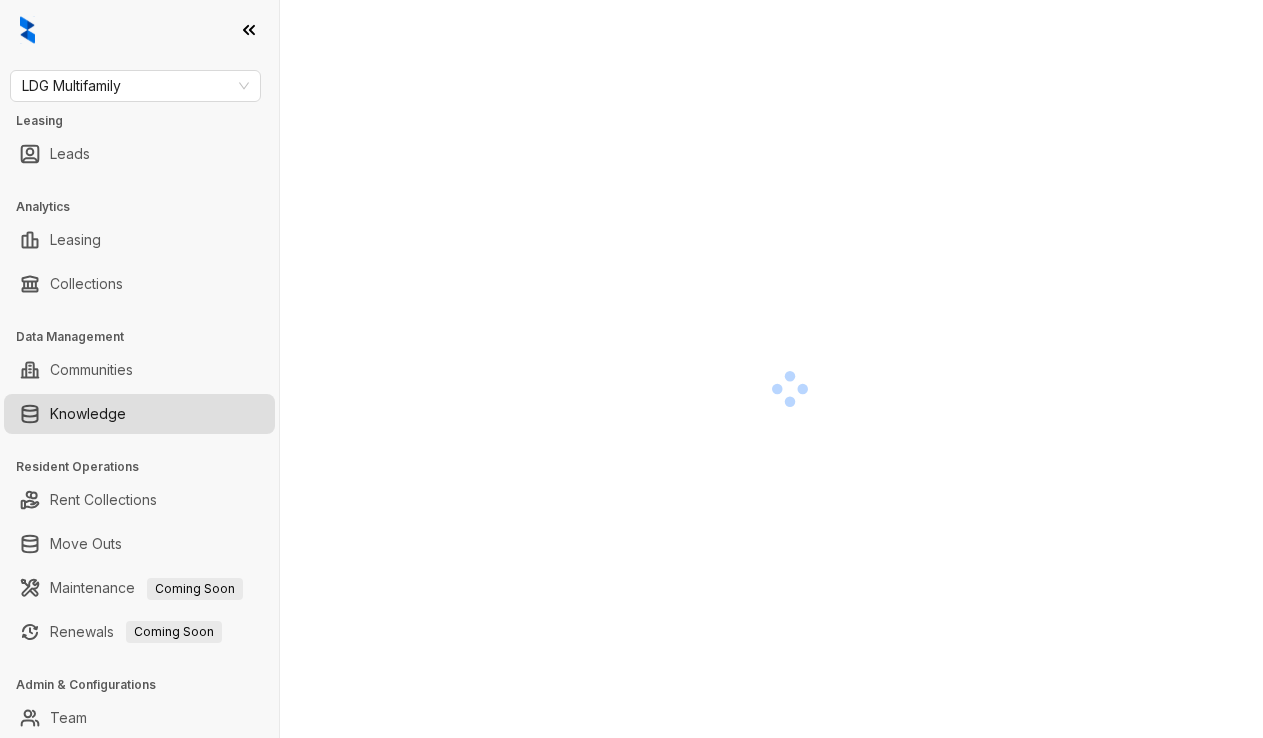 scroll, scrollTop: 0, scrollLeft: 0, axis: both 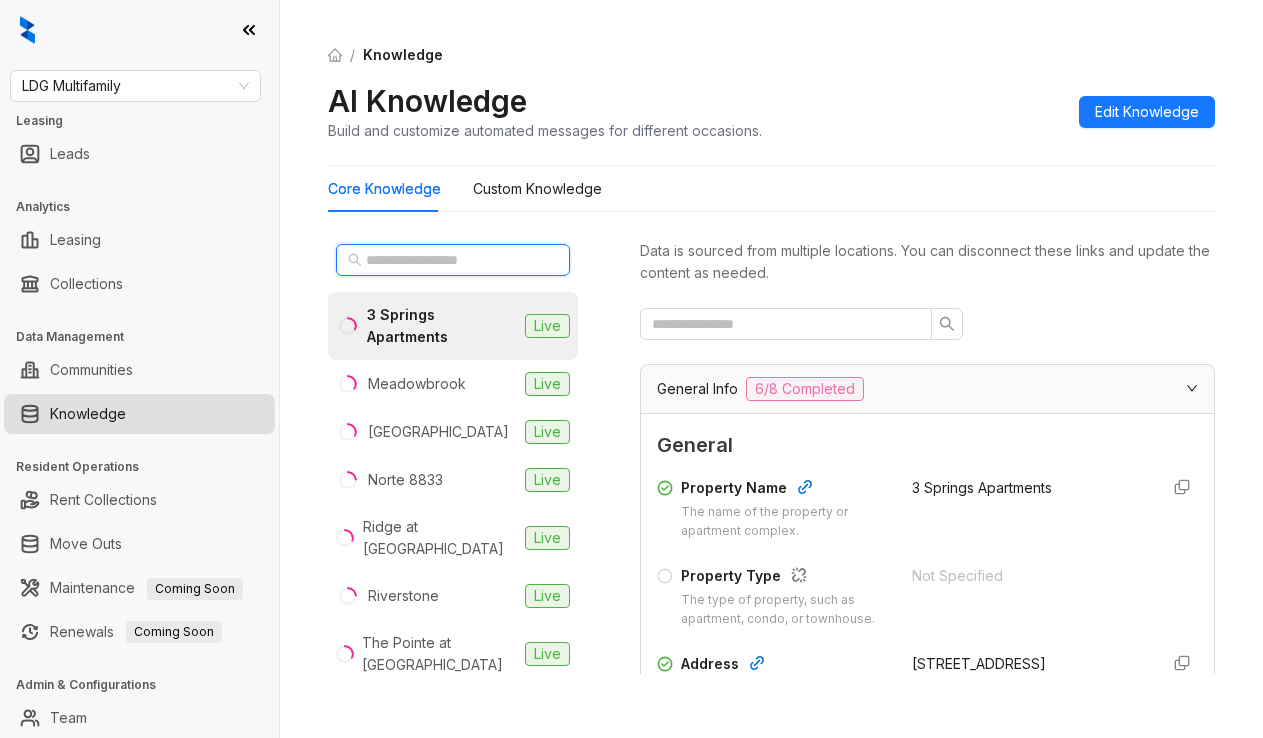 click at bounding box center [454, 260] 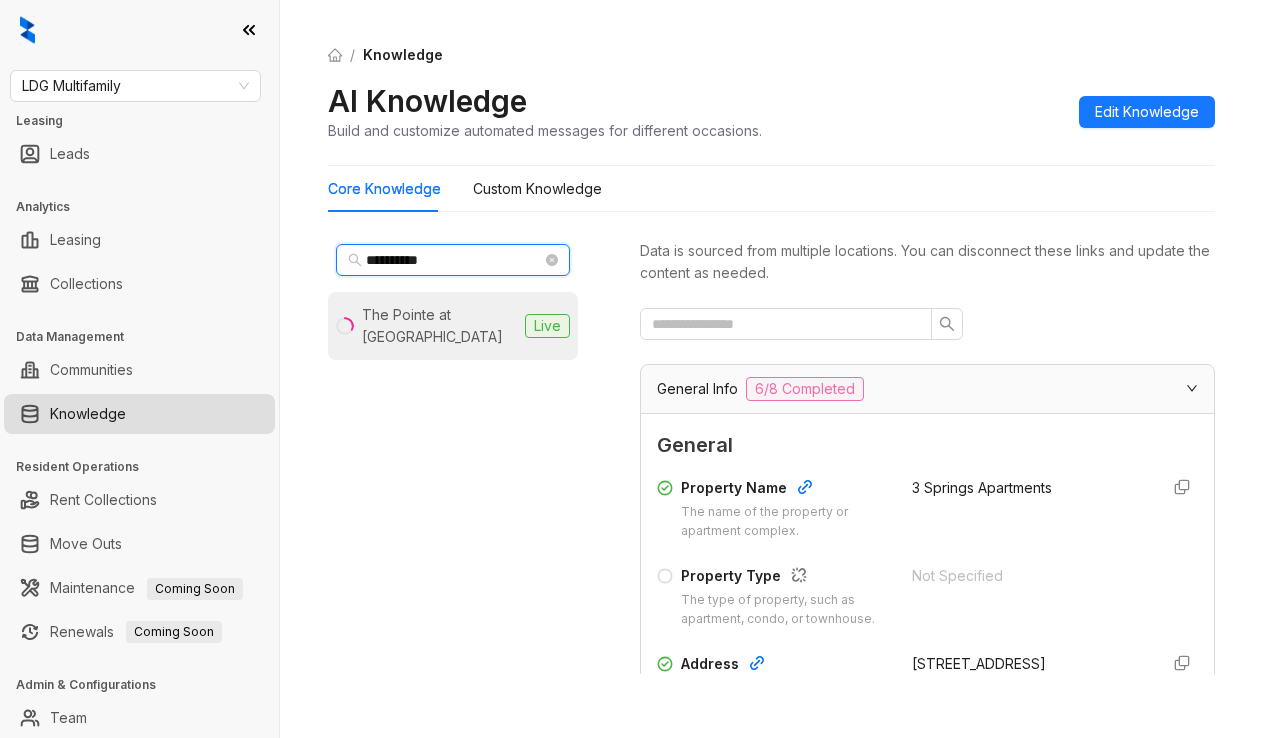 type on "**********" 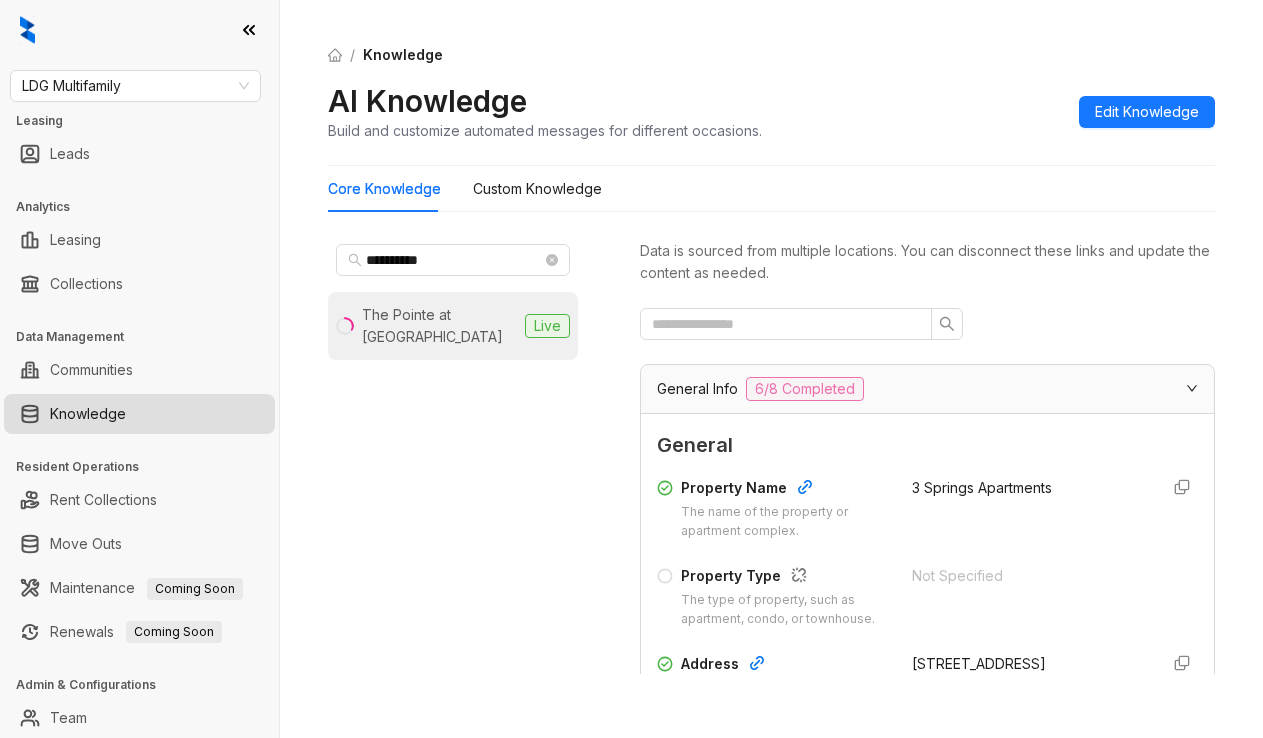 click on "The Pointe at Crestmont" at bounding box center [439, 326] 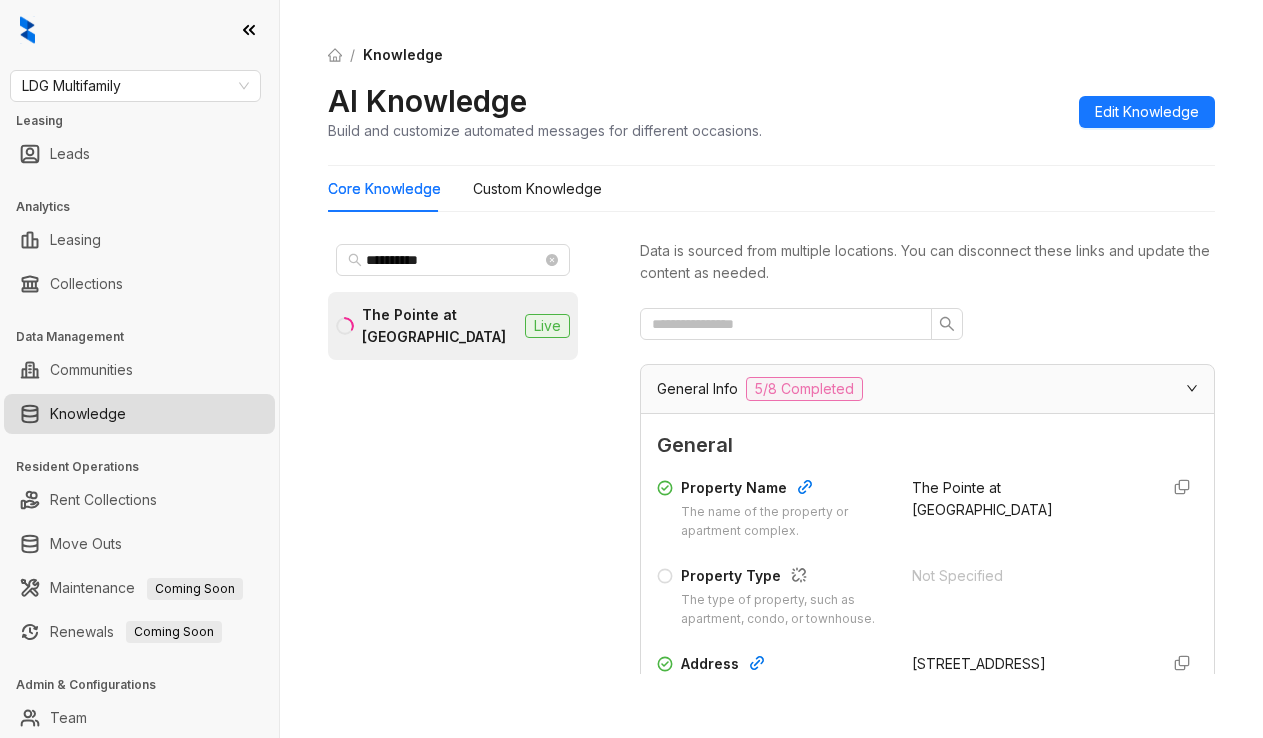 click at bounding box center [927, 324] 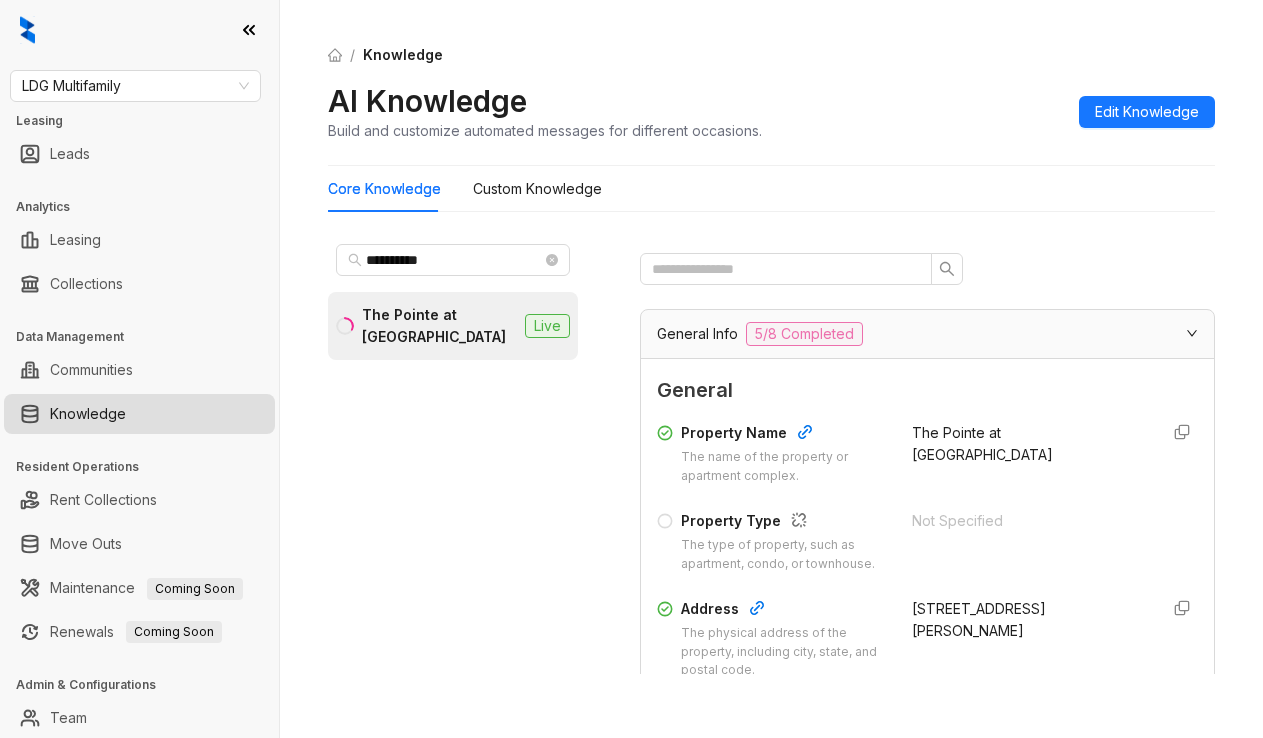 scroll, scrollTop: 300, scrollLeft: 0, axis: vertical 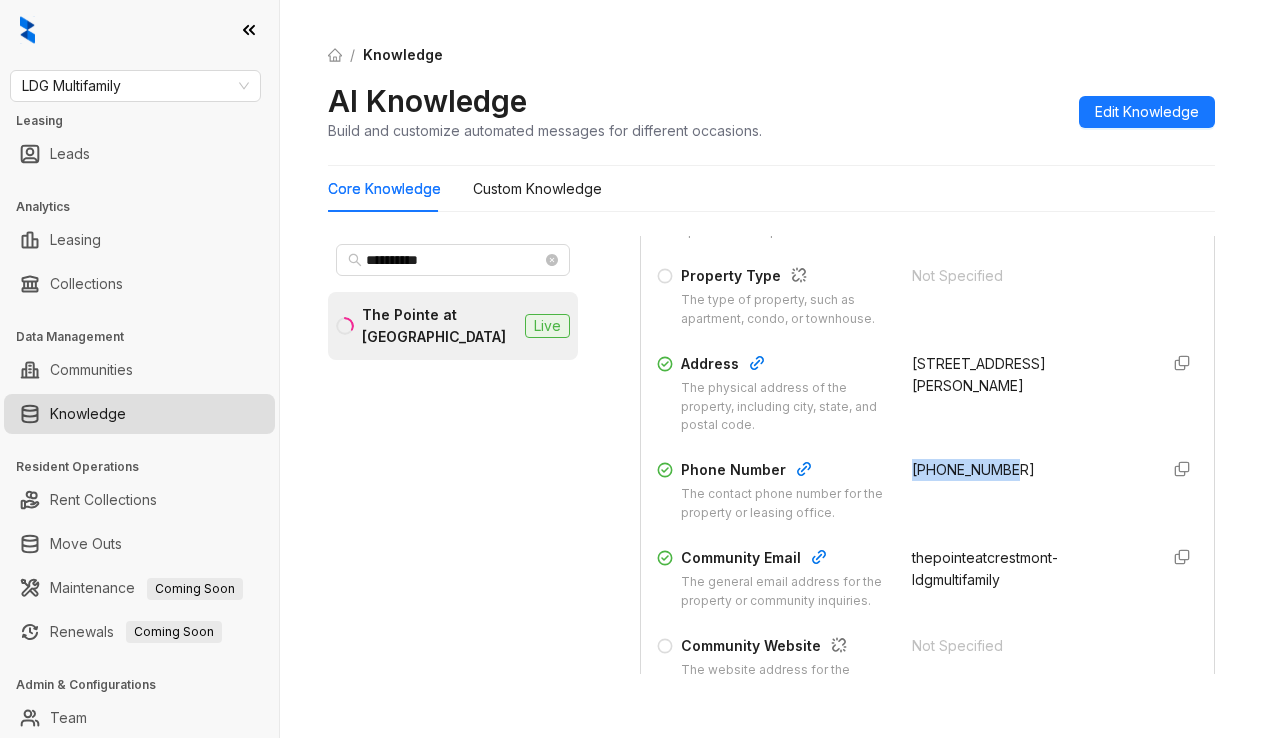 drag, startPoint x: 888, startPoint y: 482, endPoint x: 985, endPoint y: 481, distance: 97.00516 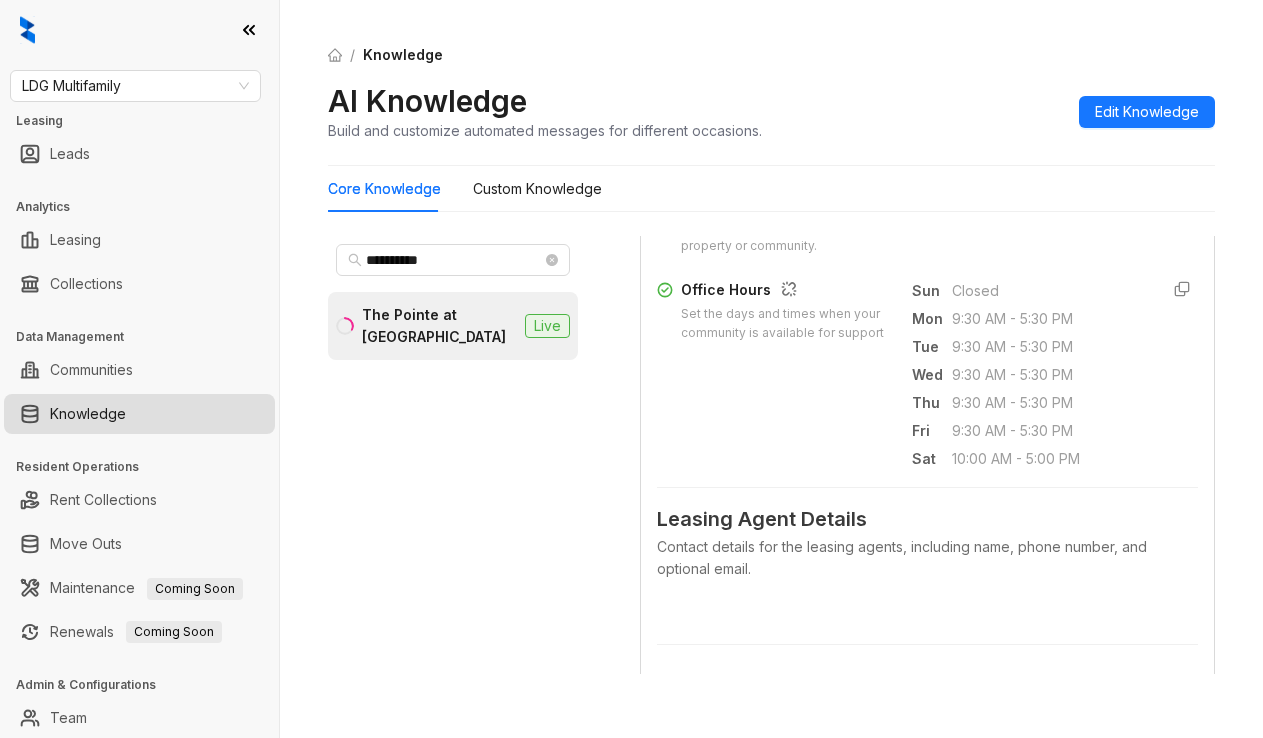 scroll, scrollTop: 800, scrollLeft: 0, axis: vertical 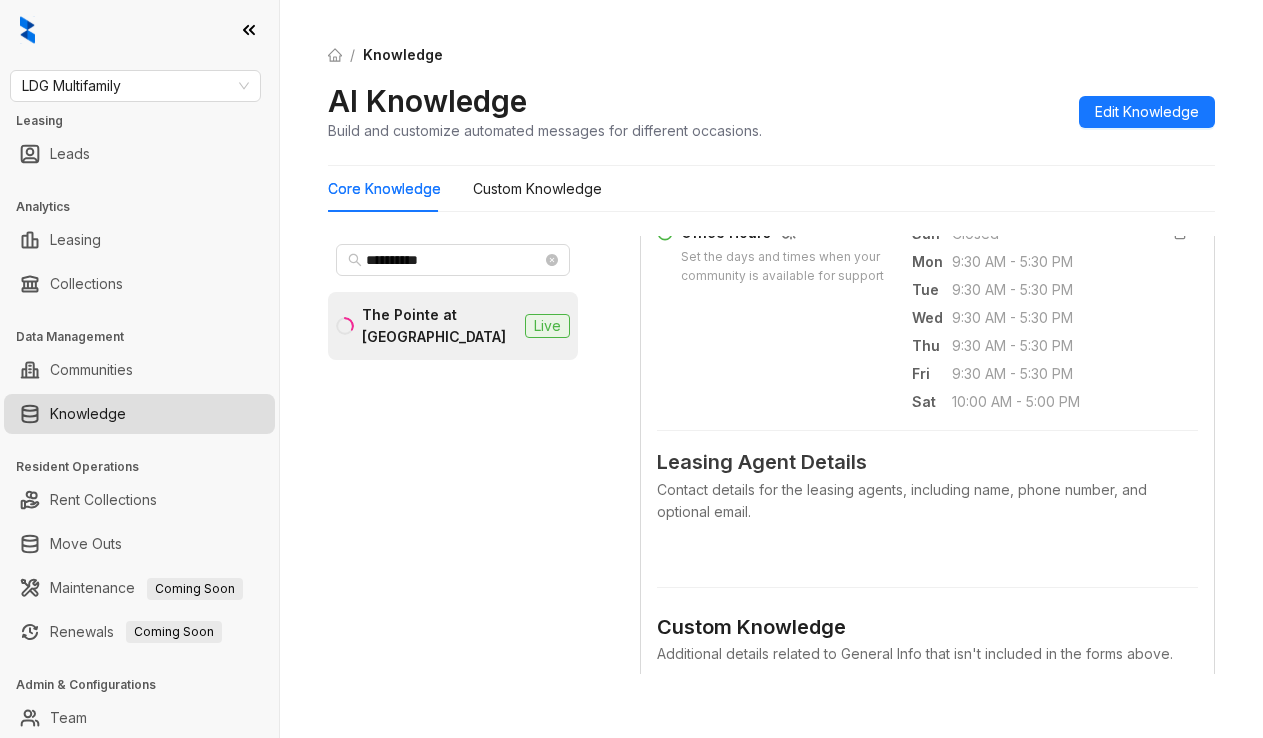 click on "/  Knowledge" at bounding box center [771, 55] 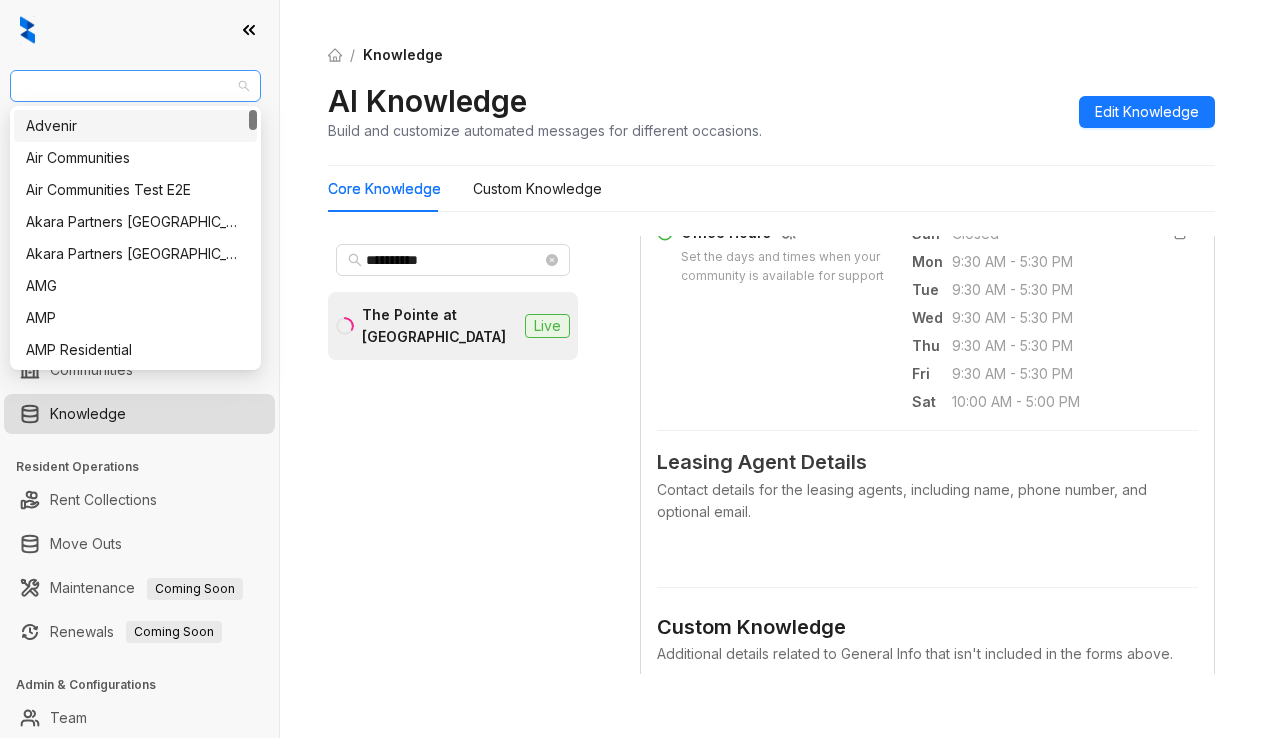 drag, startPoint x: 153, startPoint y: 80, endPoint x: 13, endPoint y: 78, distance: 140.01428 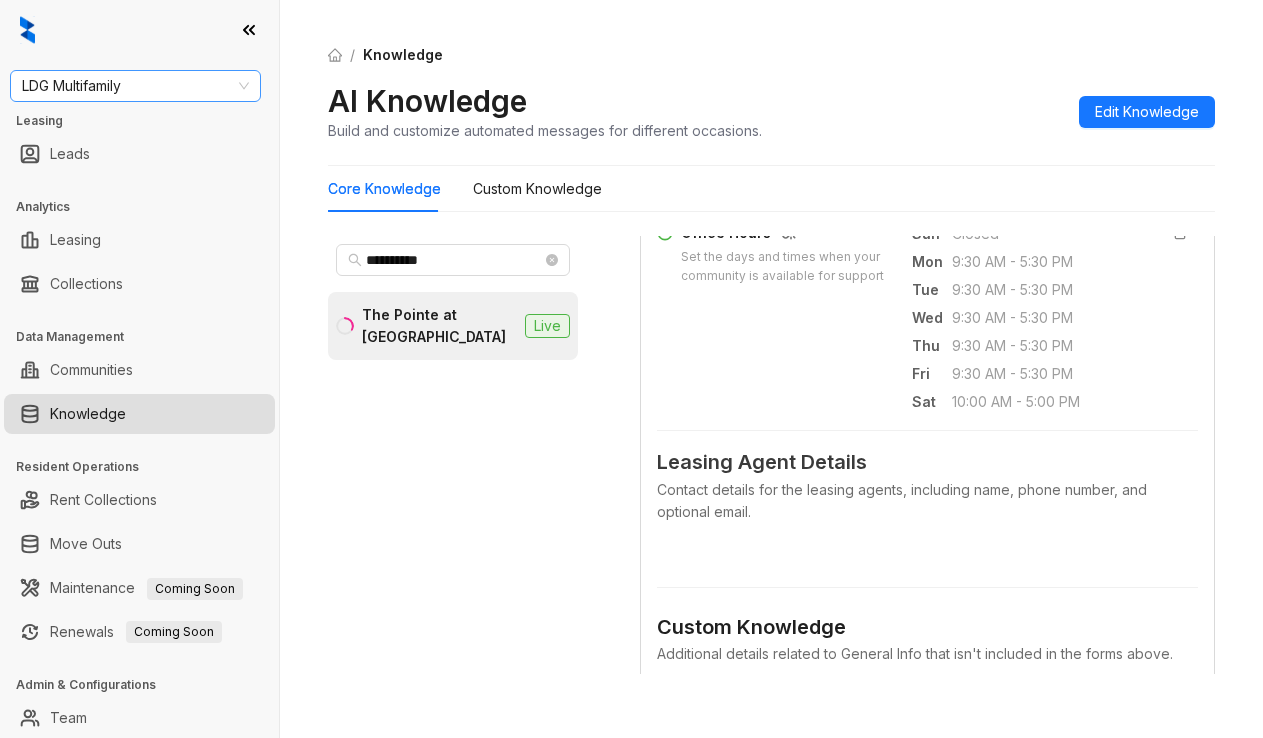 click on "LDG Multifamily" at bounding box center (135, 86) 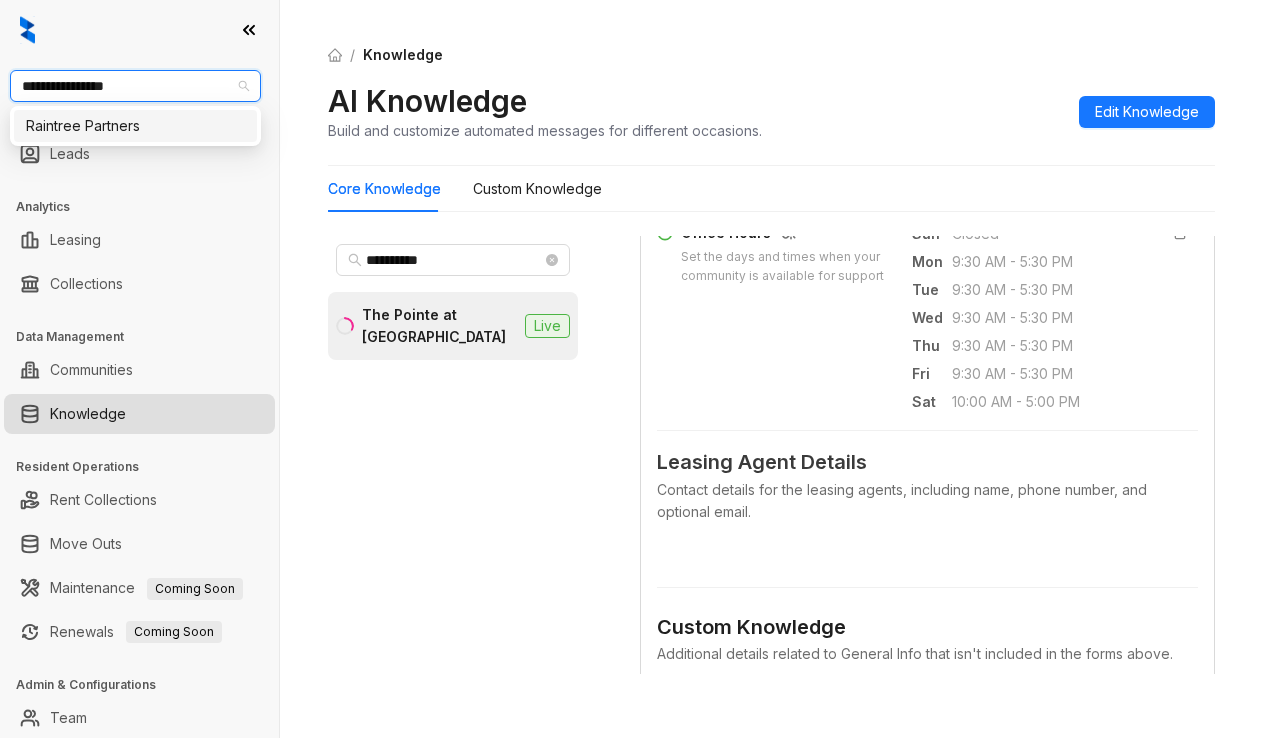 type on "**********" 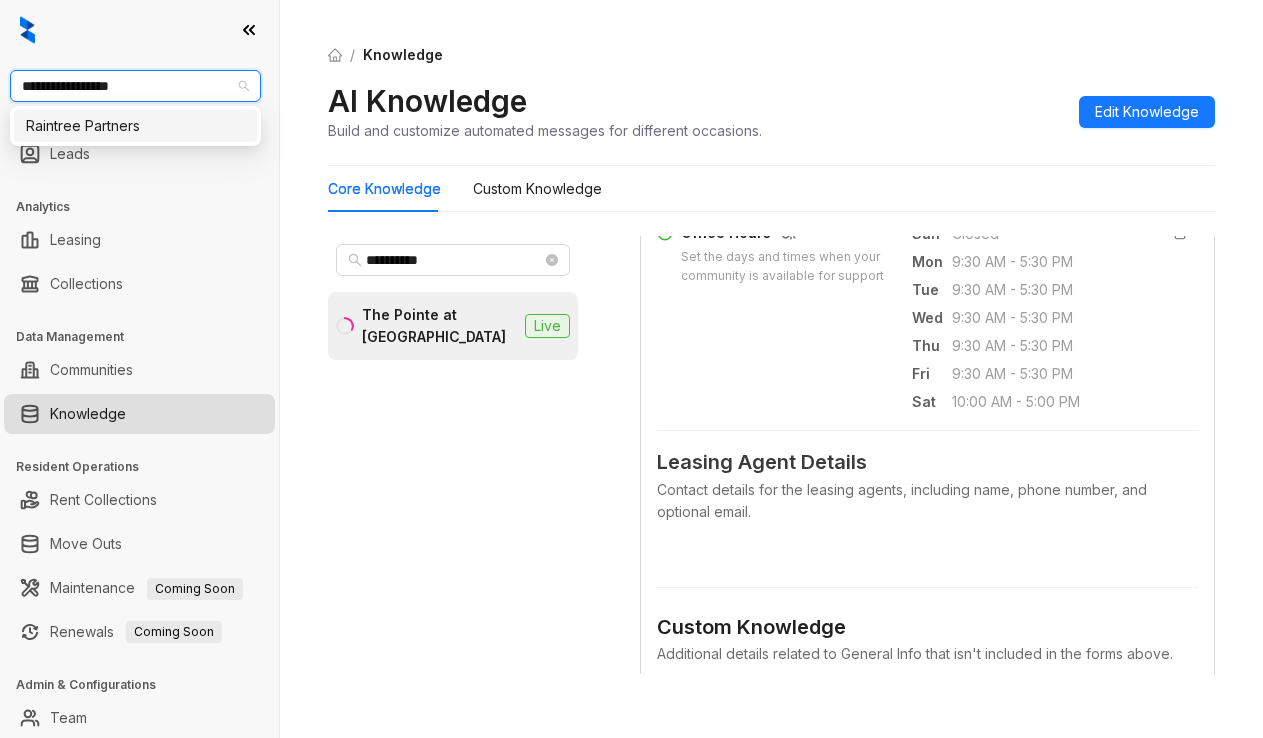 click on "Raintree Partners" at bounding box center (135, 126) 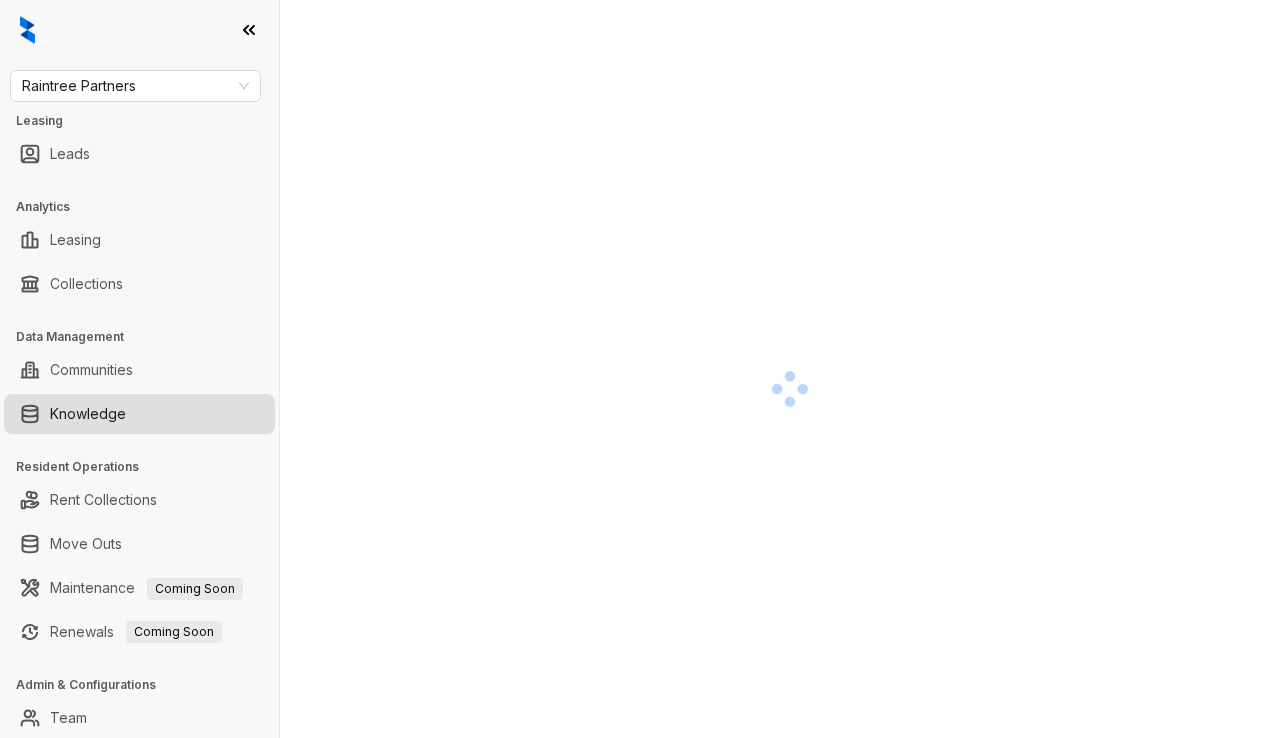 scroll, scrollTop: 0, scrollLeft: 0, axis: both 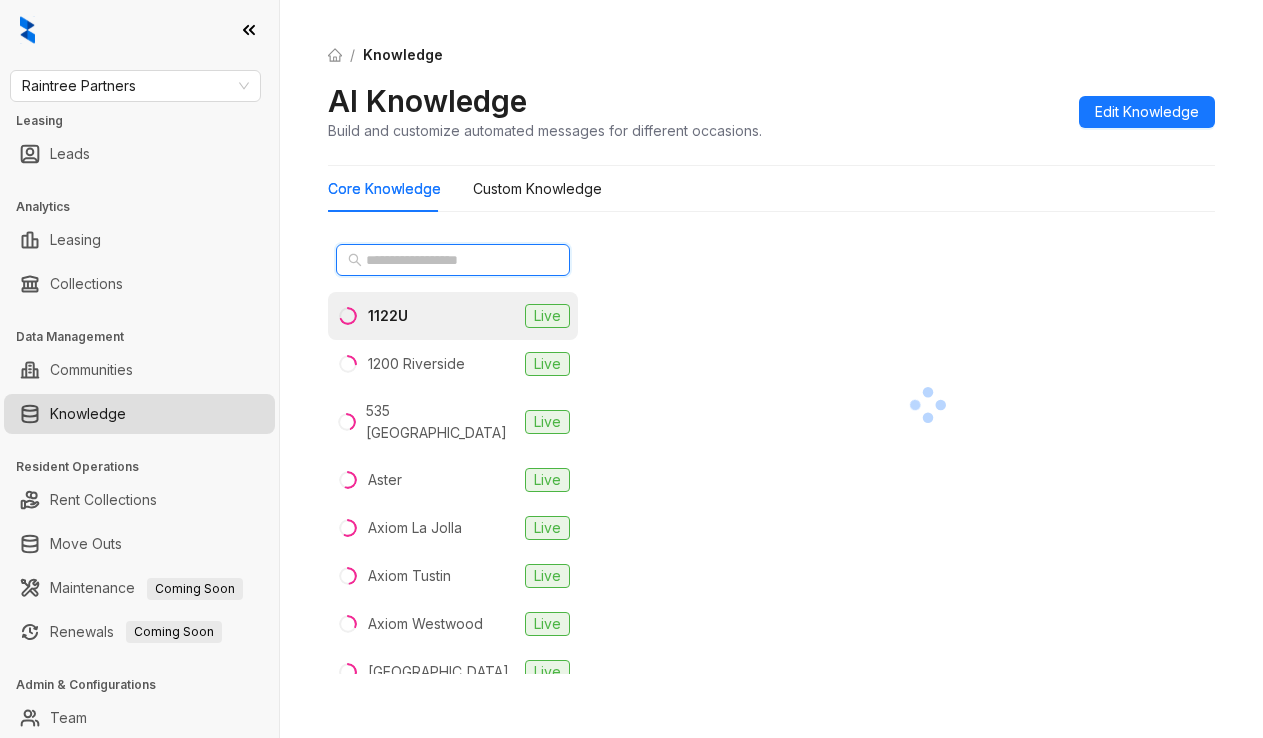 click at bounding box center (454, 260) 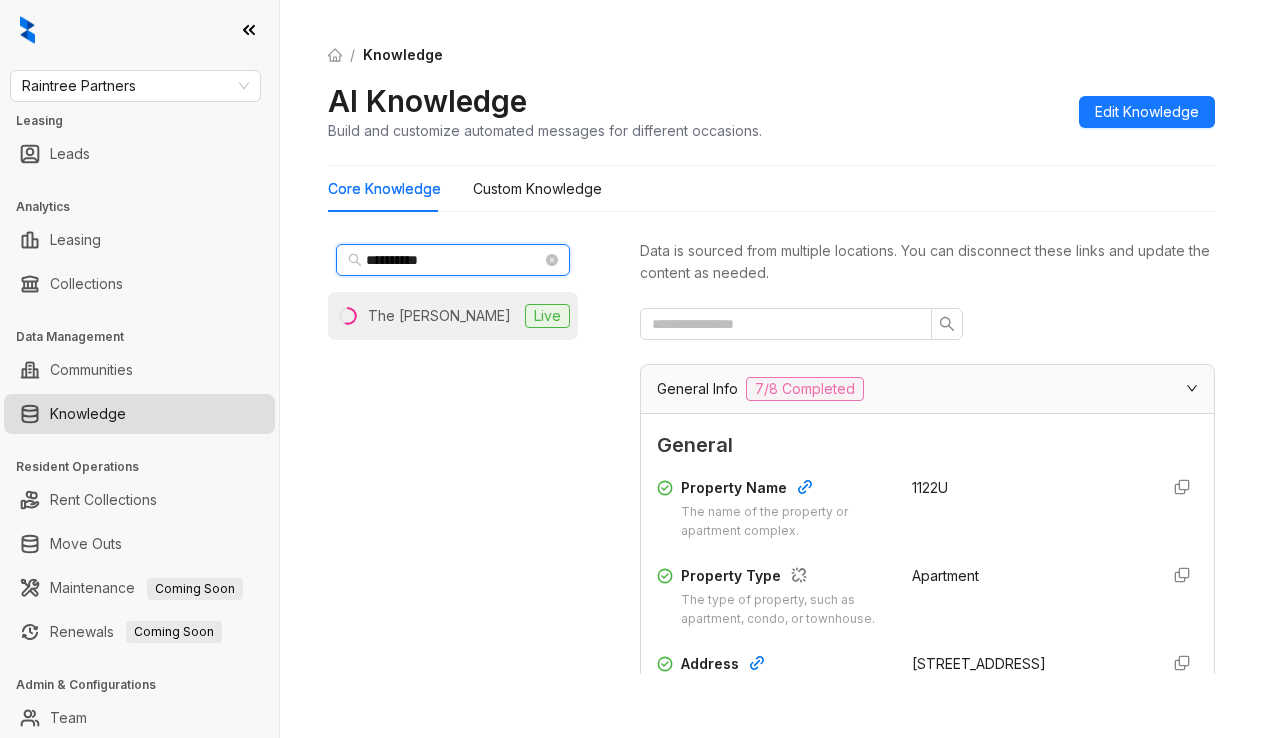 type on "**********" 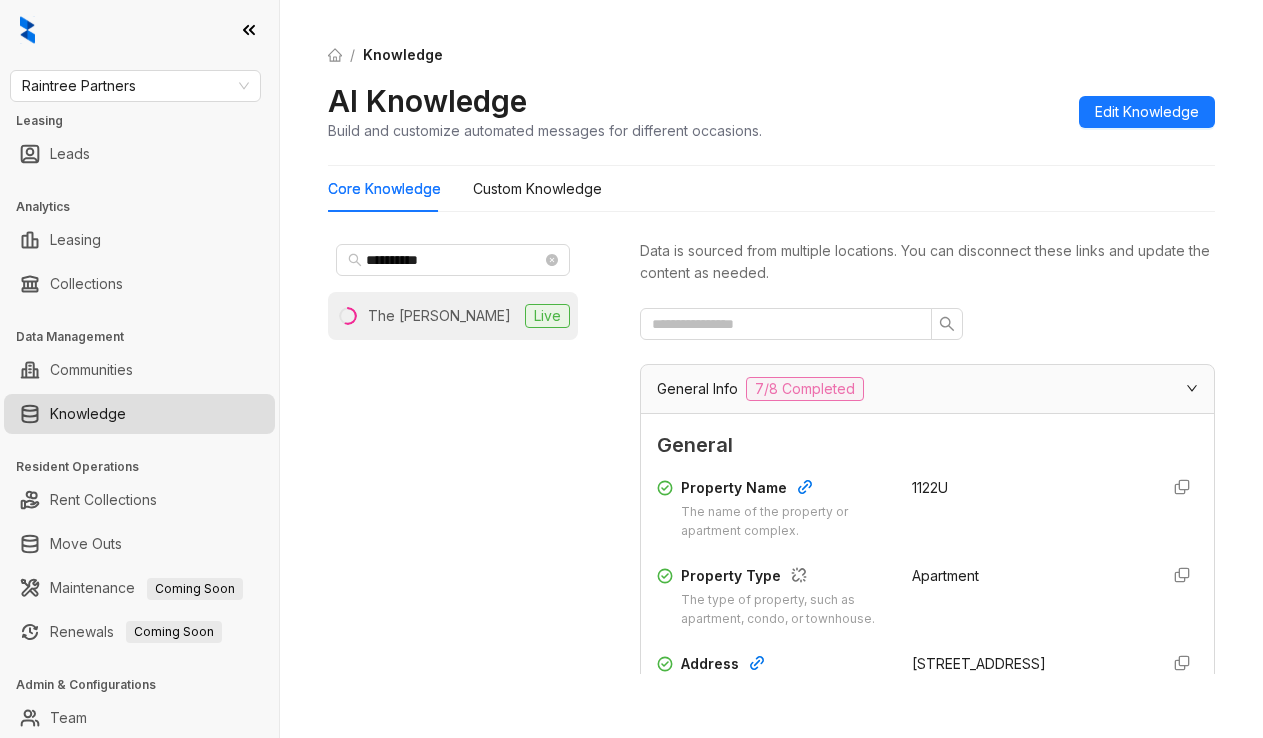click on "The Martin" at bounding box center [439, 316] 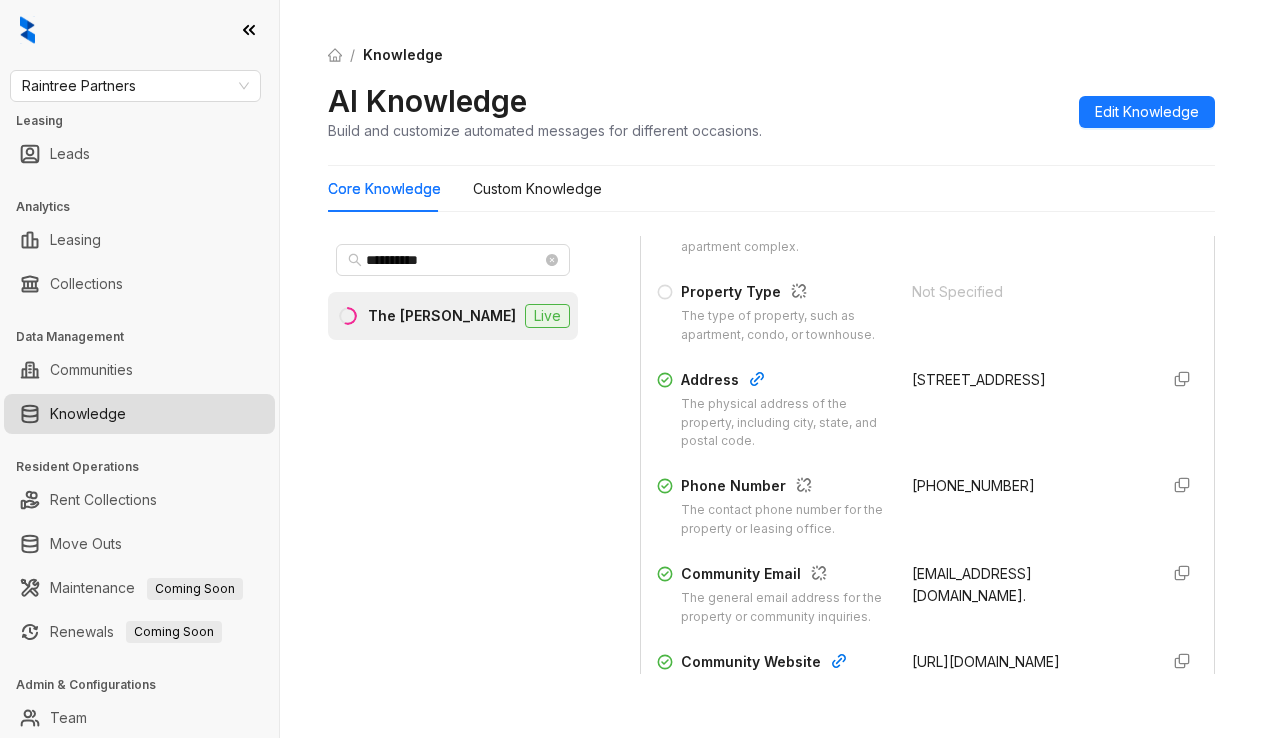 scroll, scrollTop: 400, scrollLeft: 0, axis: vertical 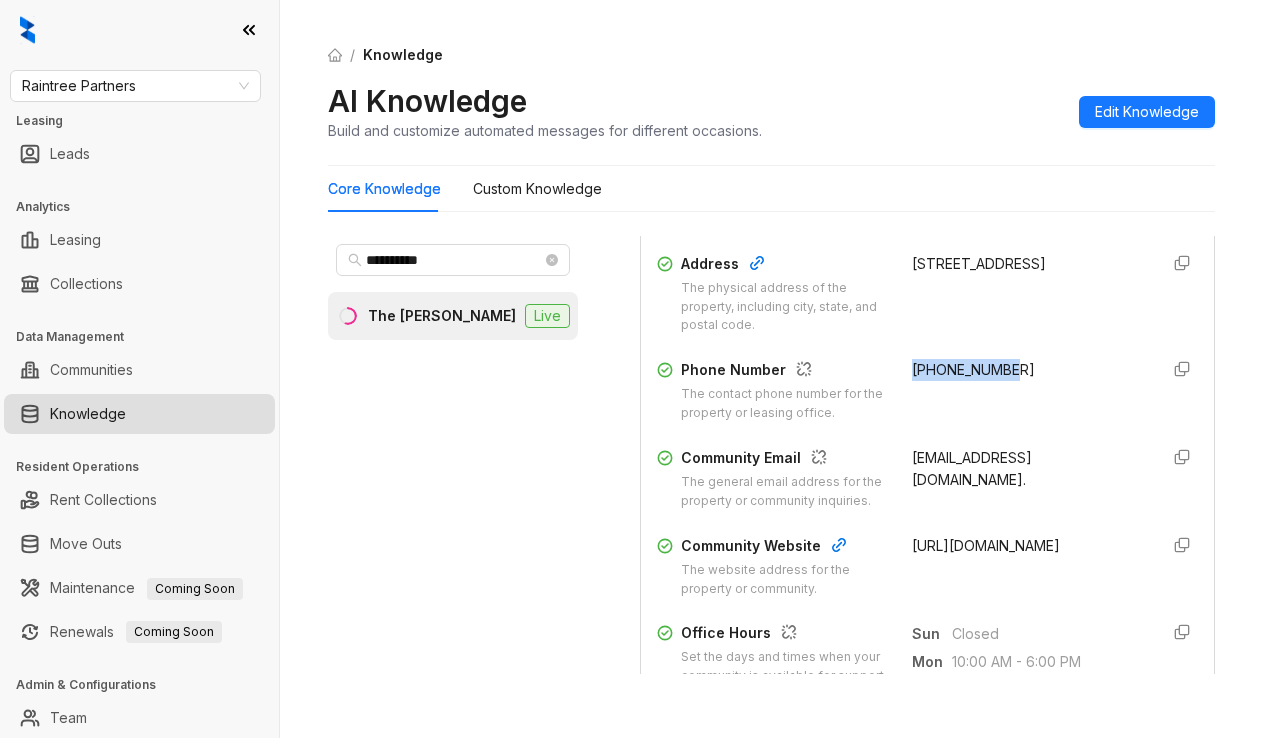 drag, startPoint x: 890, startPoint y: 385, endPoint x: 1011, endPoint y: 397, distance: 121.59358 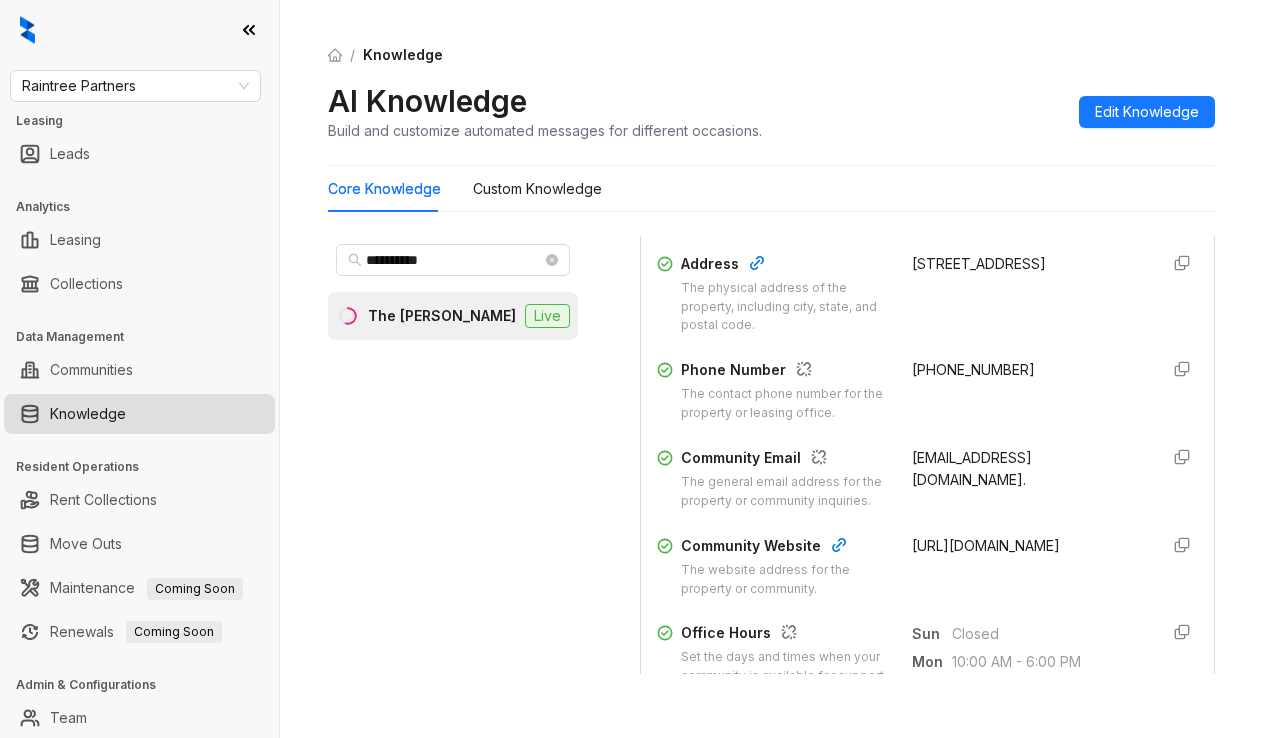 click on "themartinsf@greystar.com." at bounding box center (1027, 479) 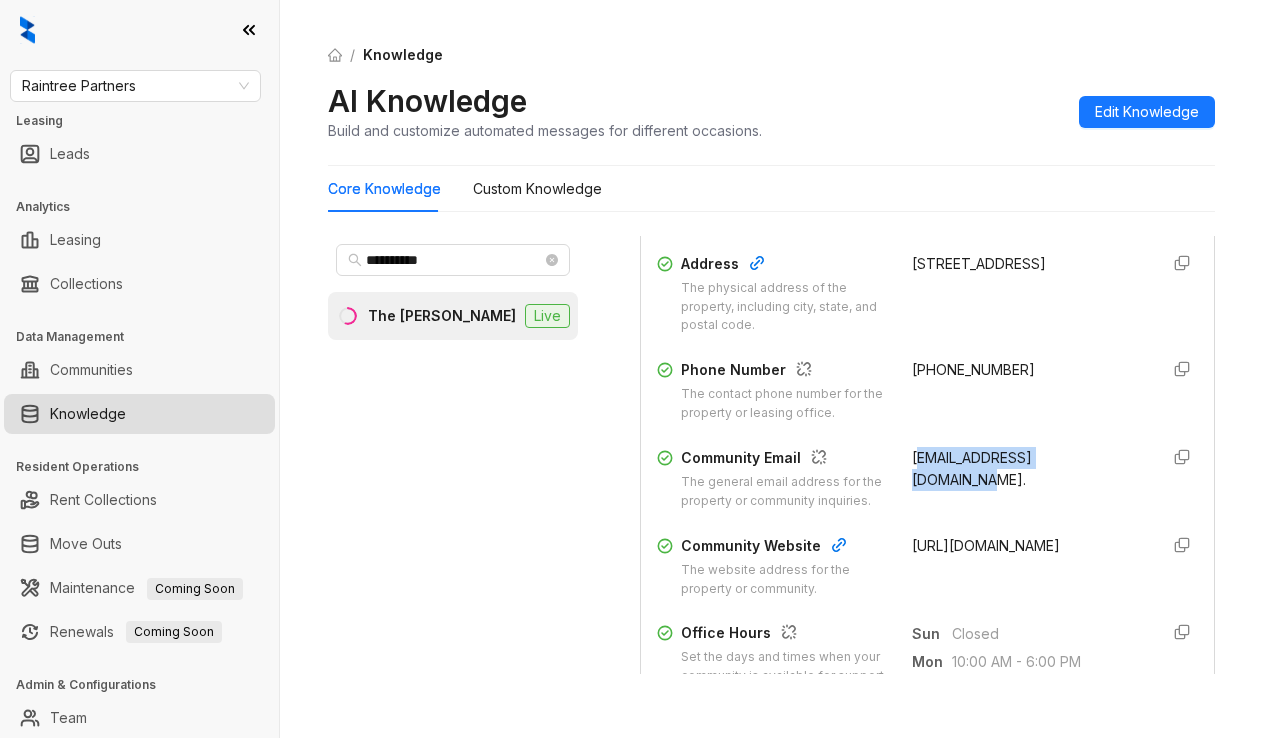 drag, startPoint x: 892, startPoint y: 477, endPoint x: 1085, endPoint y: 487, distance: 193.2589 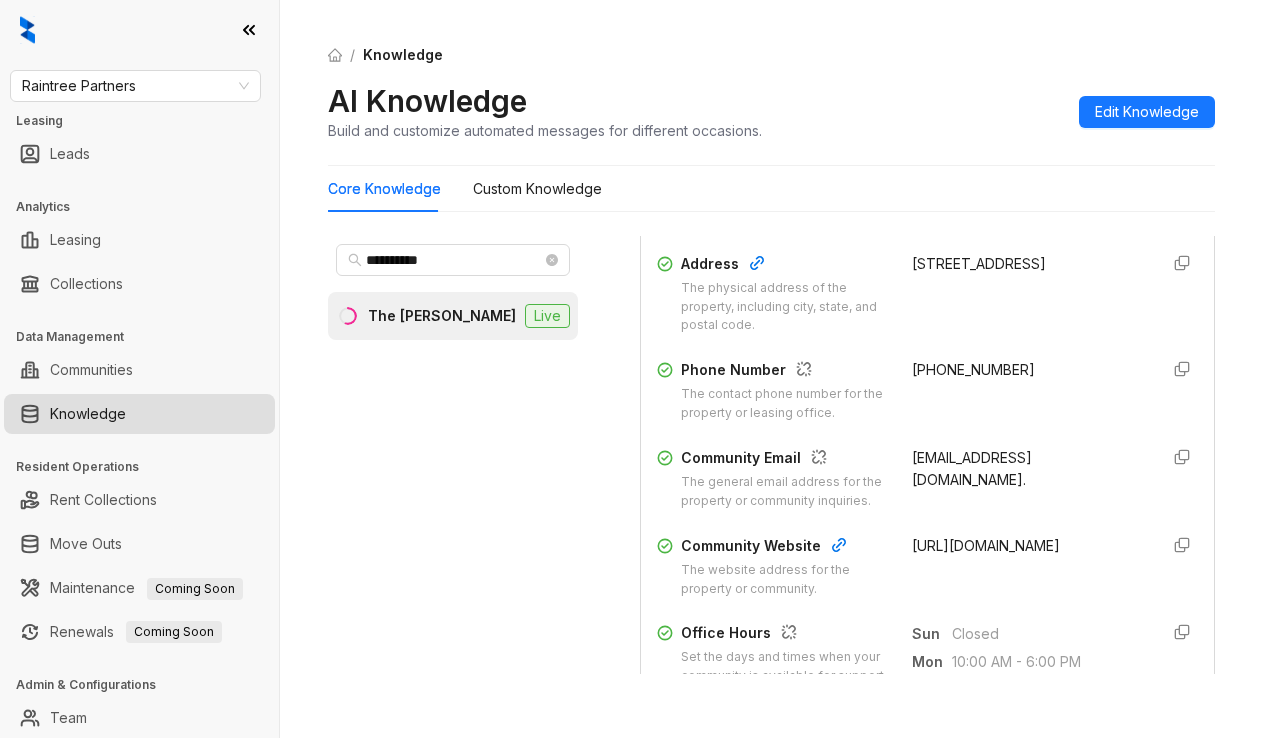 click on "Core Knowledge Custom Knowledge" at bounding box center (771, 189) 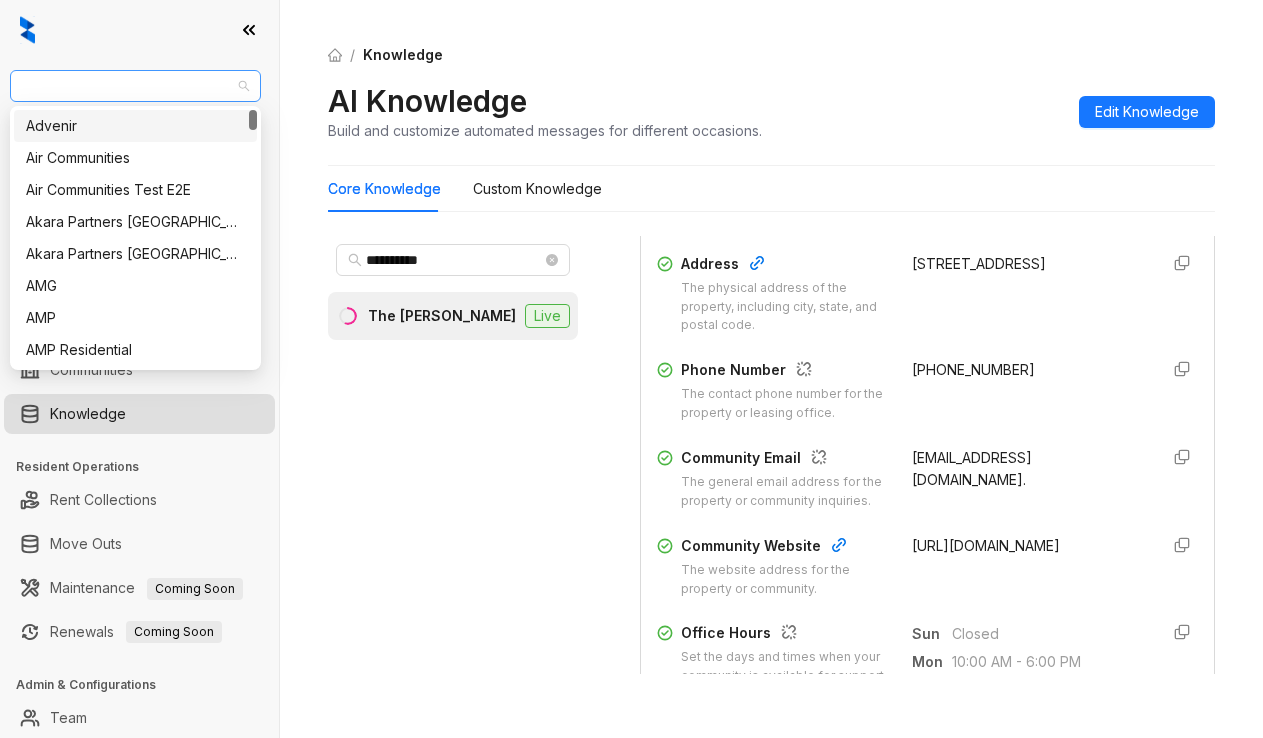 drag, startPoint x: 146, startPoint y: 95, endPoint x: 44, endPoint y: 84, distance: 102.59142 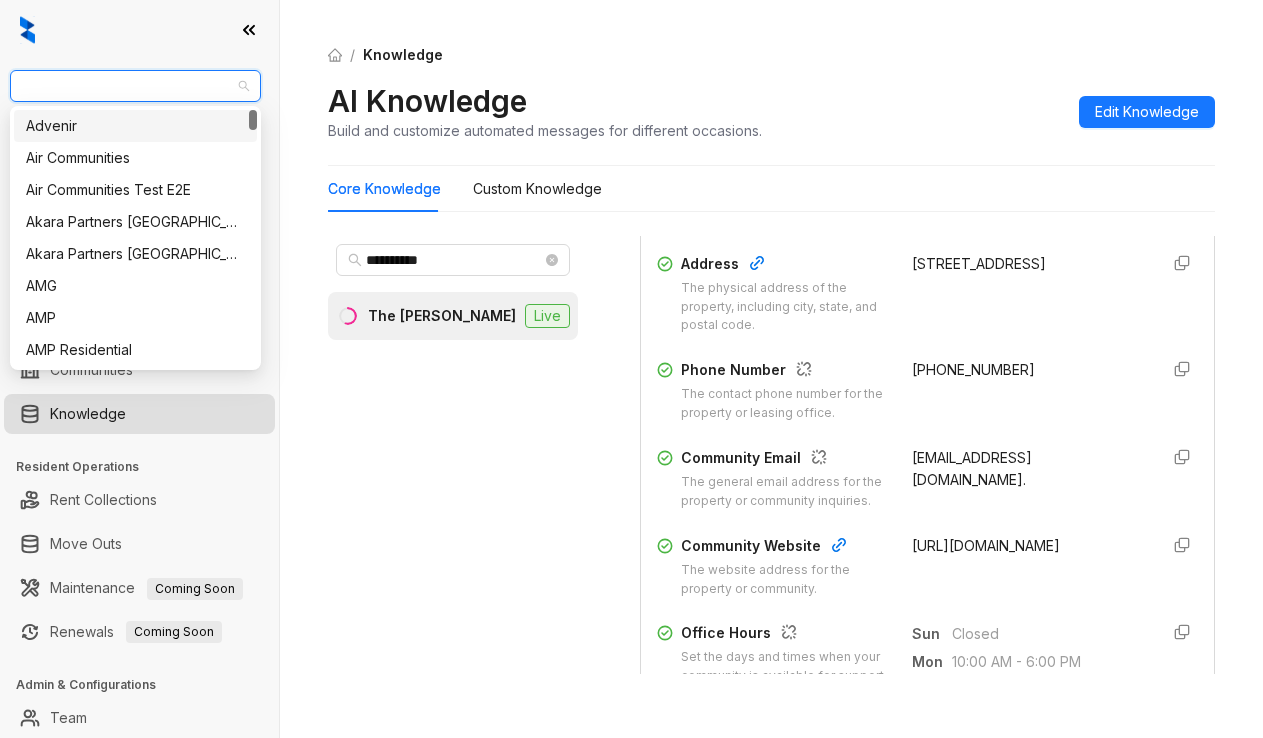 click on "Raintree Partners" at bounding box center [135, 86] 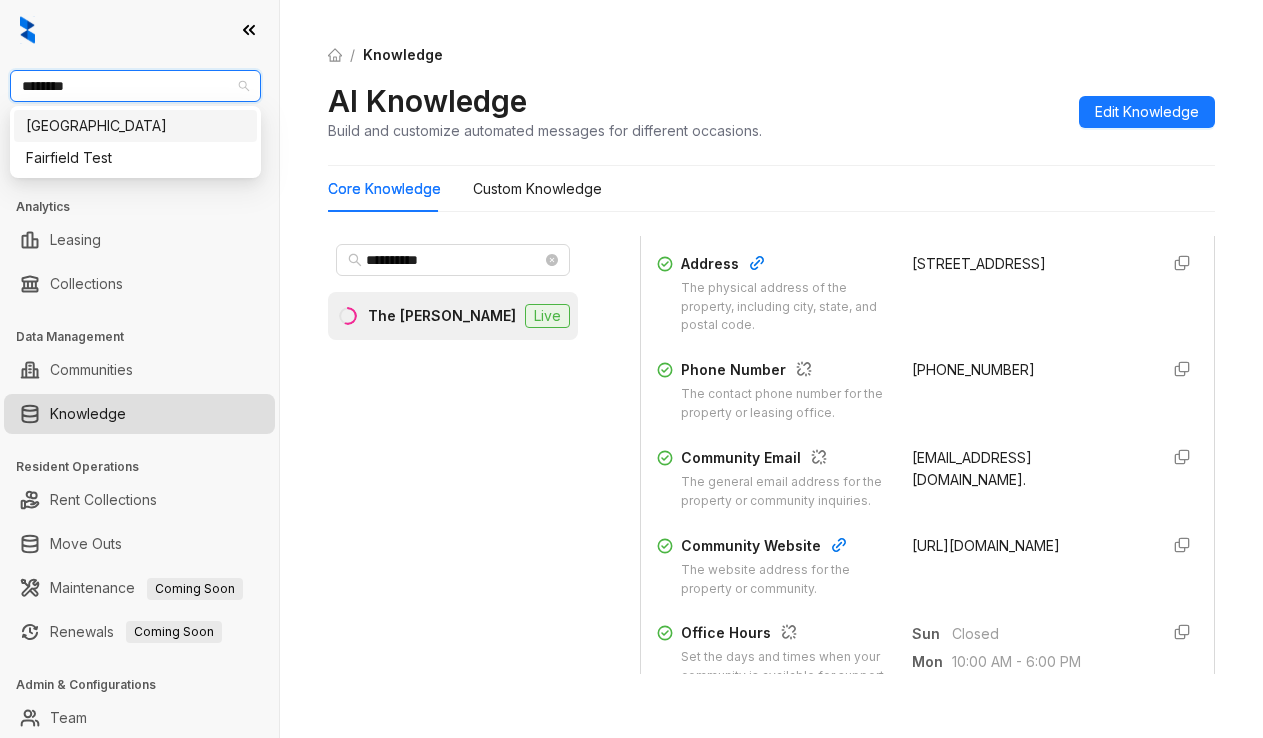 type on "*********" 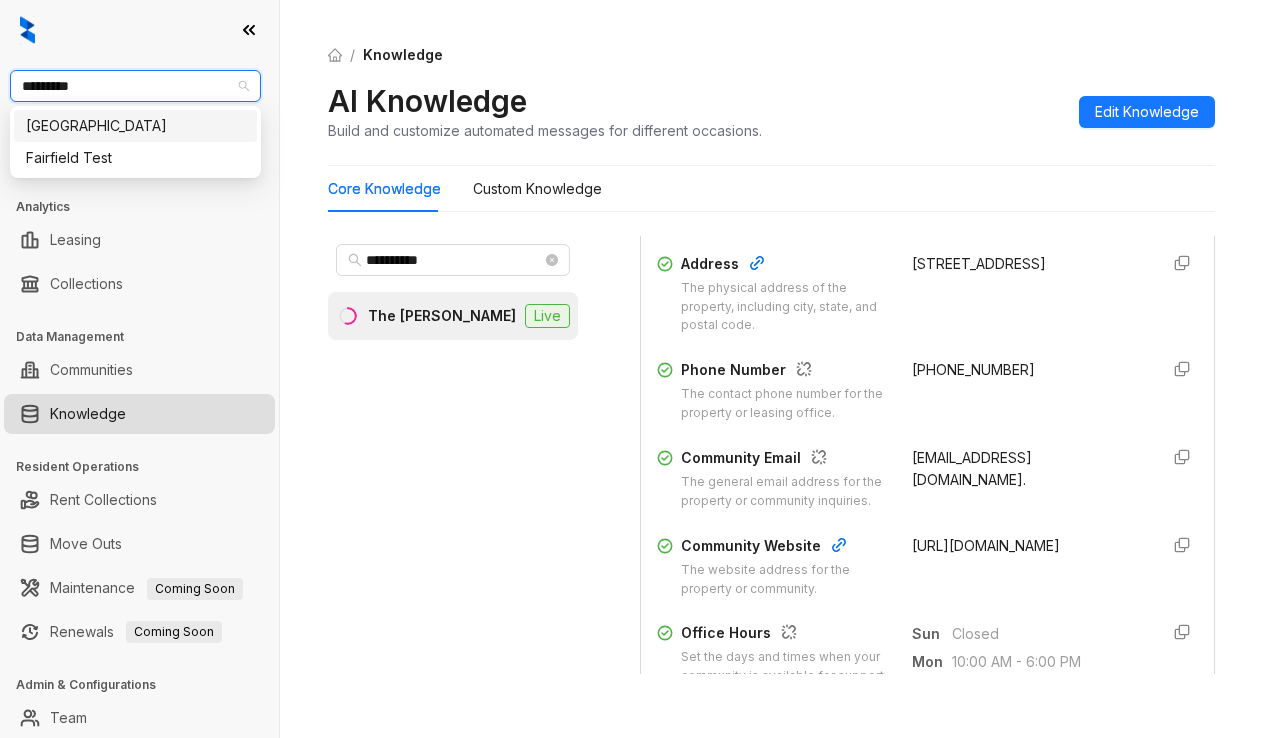 click on "Fairfield" at bounding box center (135, 126) 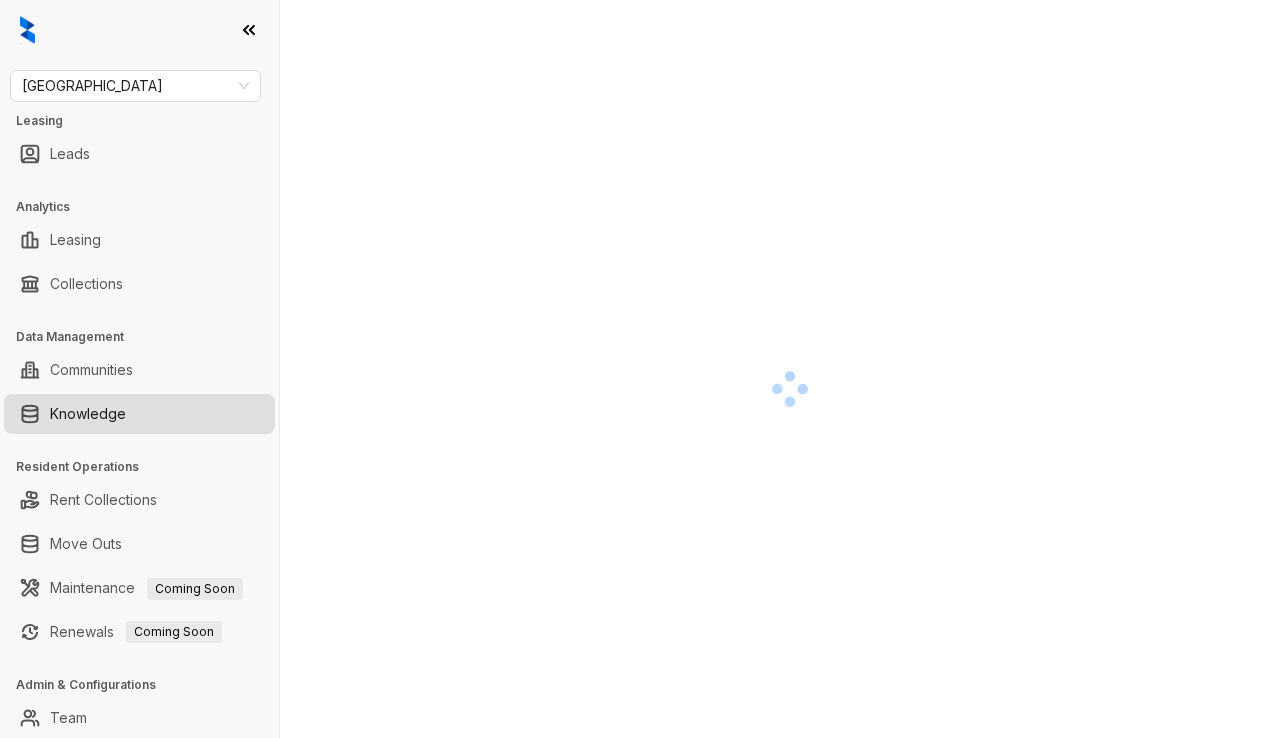 scroll, scrollTop: 0, scrollLeft: 0, axis: both 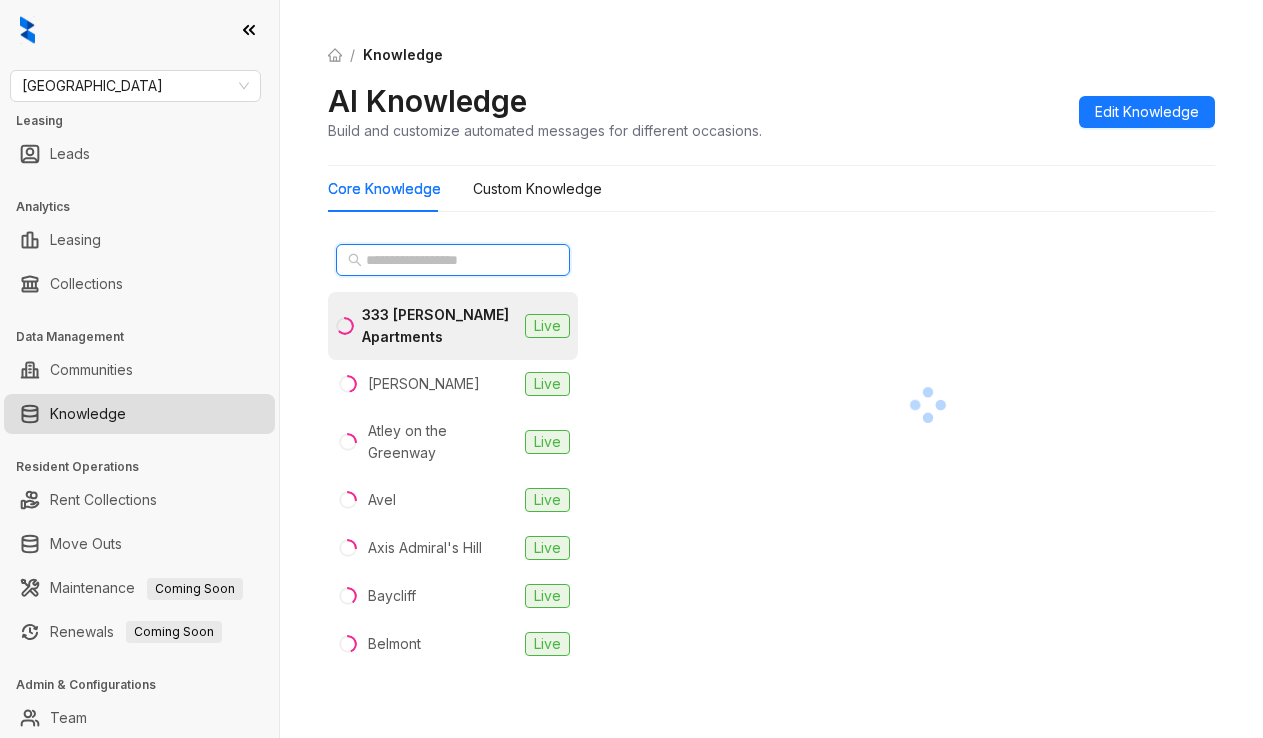 click at bounding box center (454, 260) 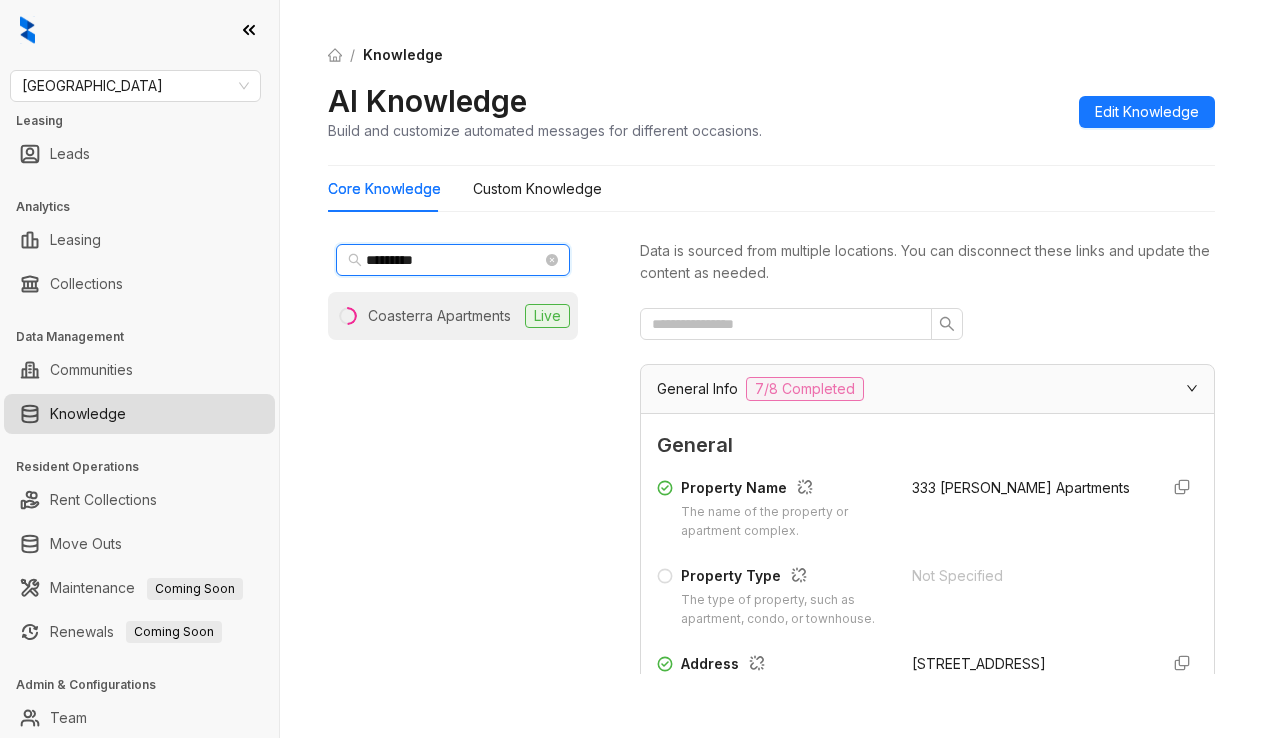 type on "*********" 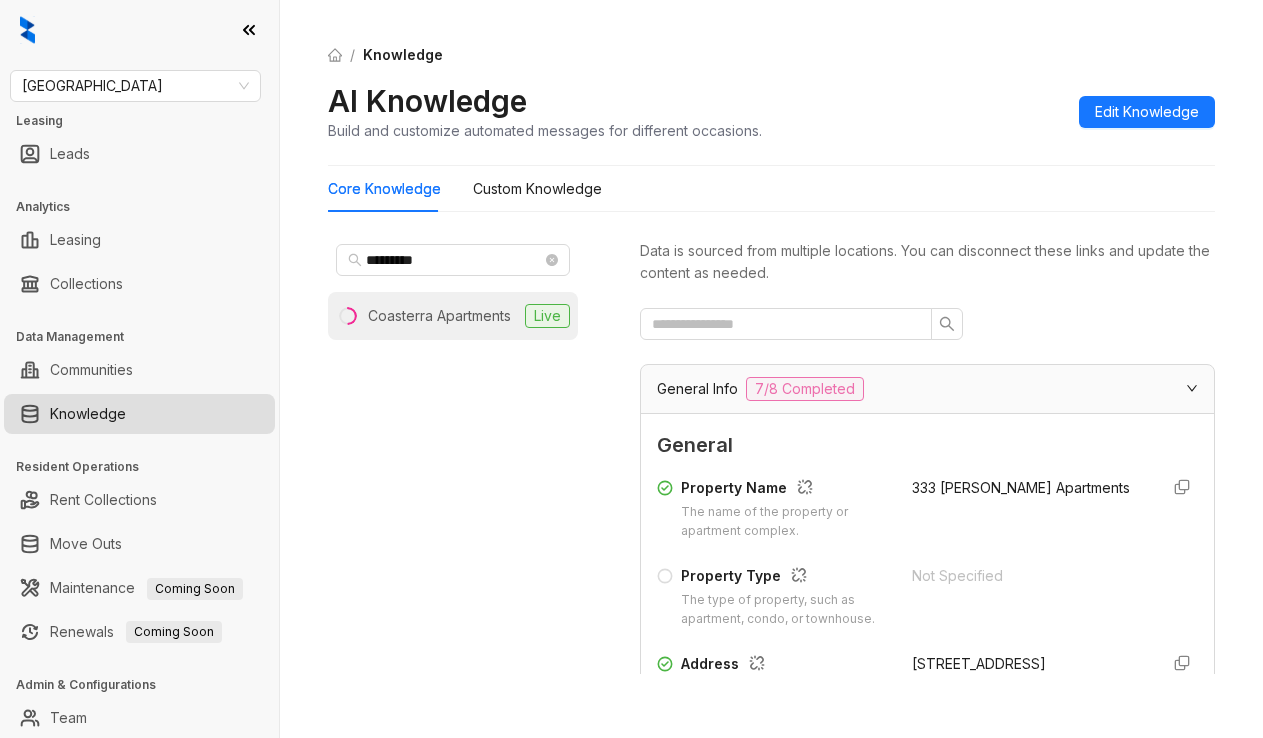 click on "Coasterra Apartments" at bounding box center [439, 316] 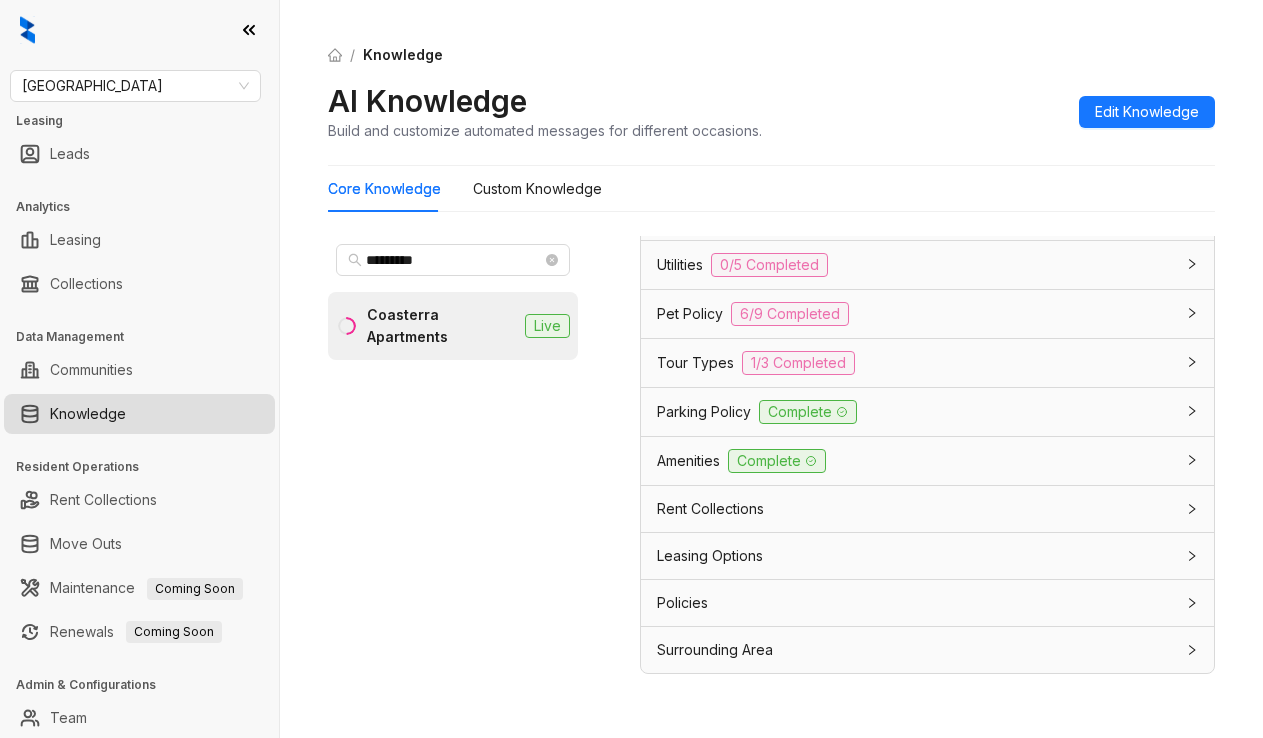 scroll, scrollTop: 1660, scrollLeft: 0, axis: vertical 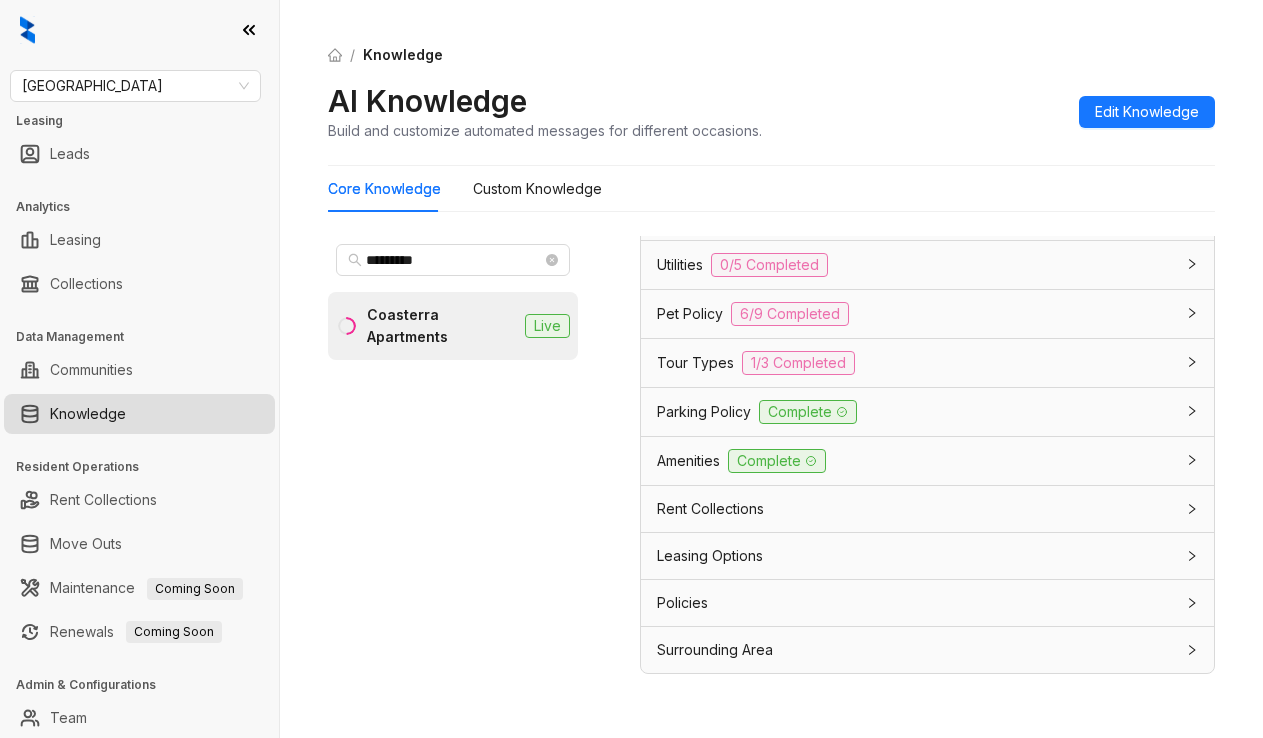 click on "Tour Types" at bounding box center [695, 363] 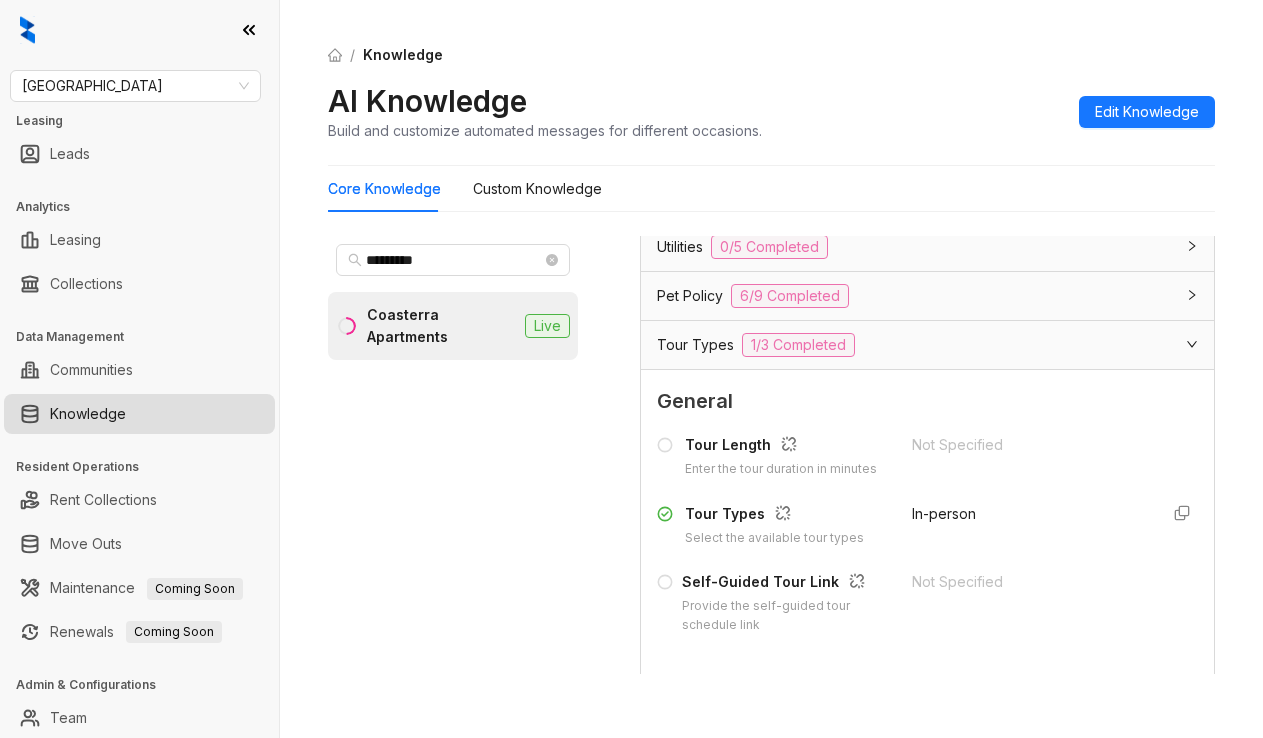 click on "Core Knowledge Custom Knowledge" at bounding box center [771, 189] 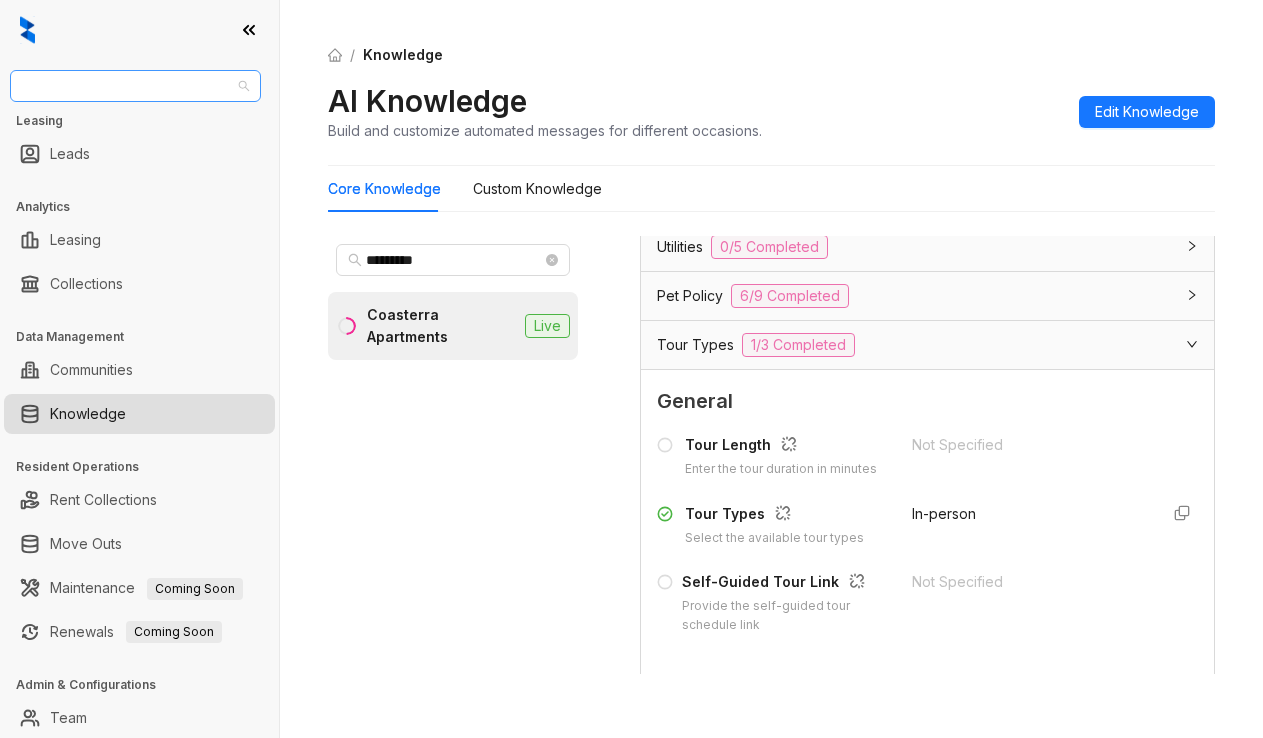 click on "Fairfield" at bounding box center [135, 86] 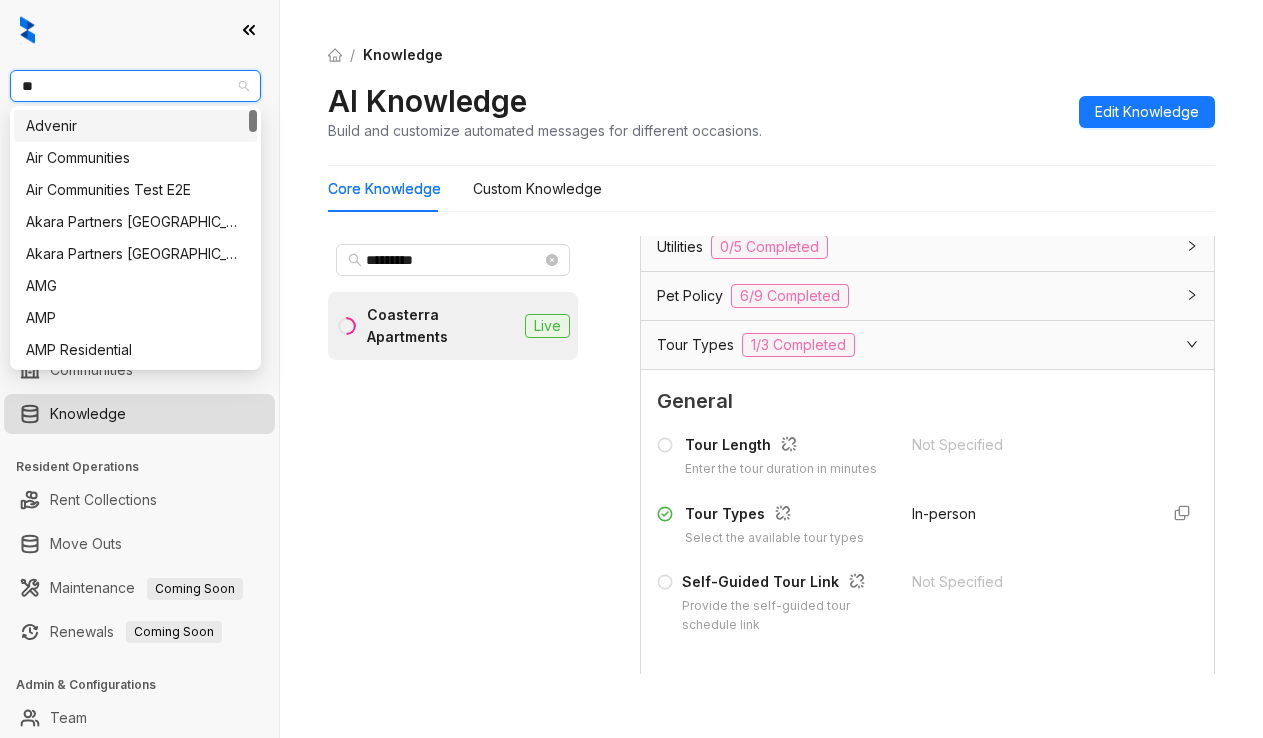 type on "***" 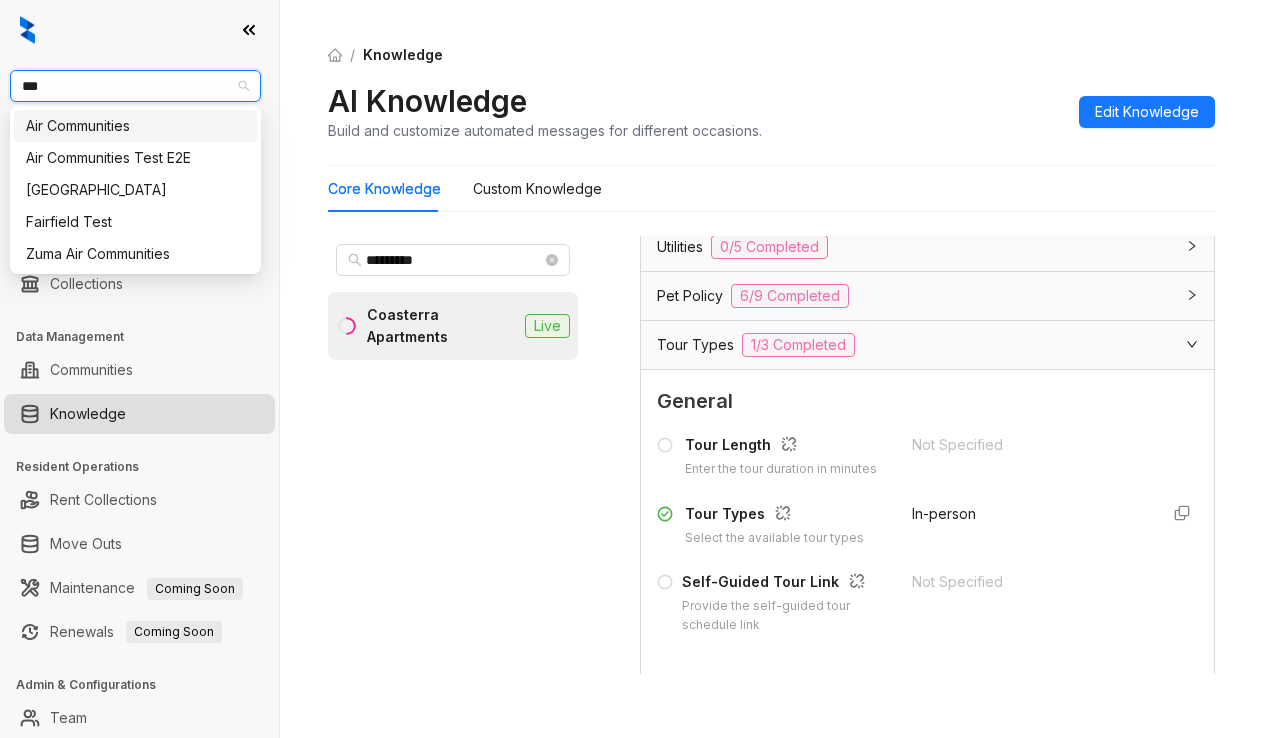 click on "Air Communities" at bounding box center (135, 126) 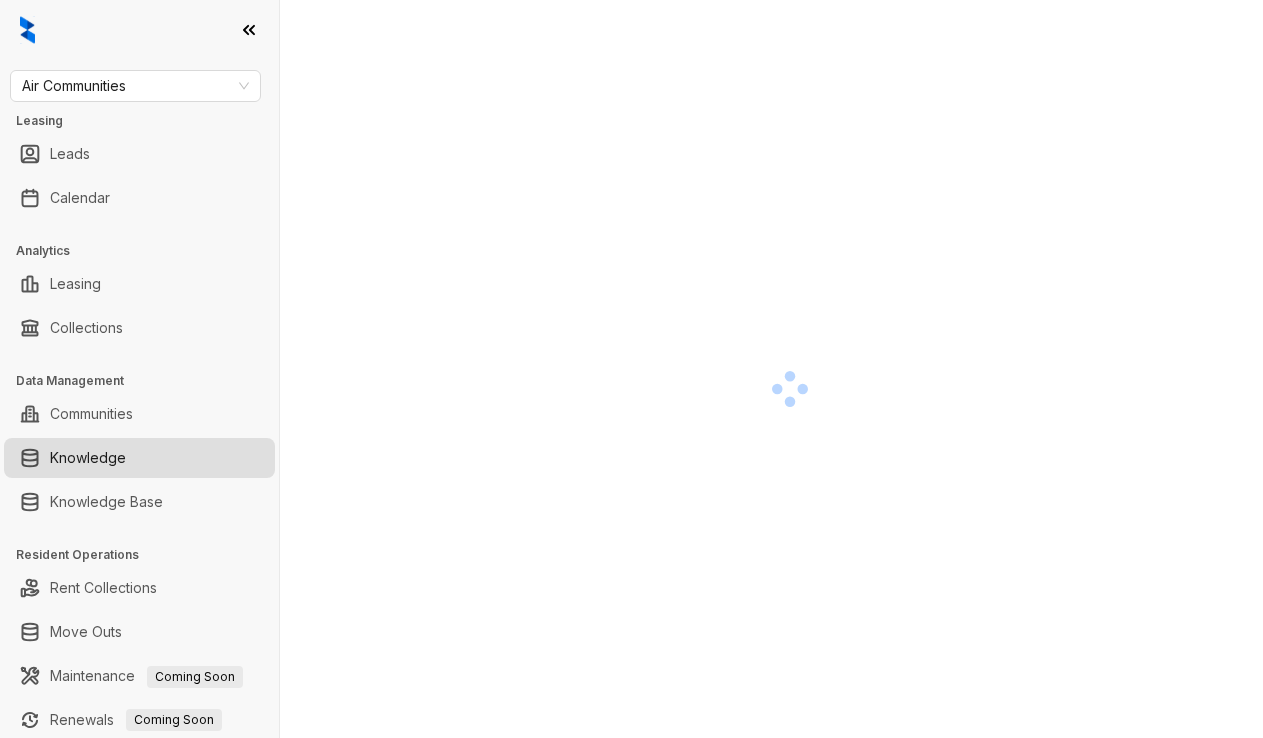 scroll, scrollTop: 0, scrollLeft: 0, axis: both 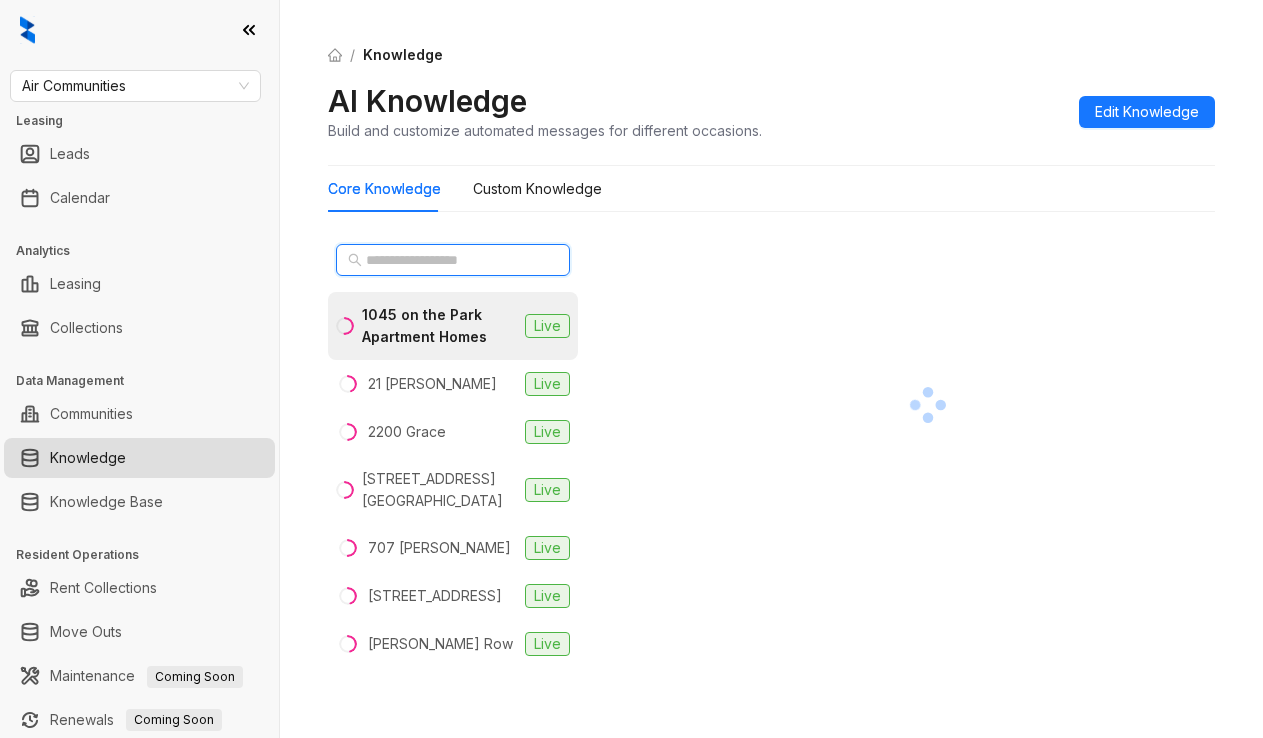 click at bounding box center [454, 260] 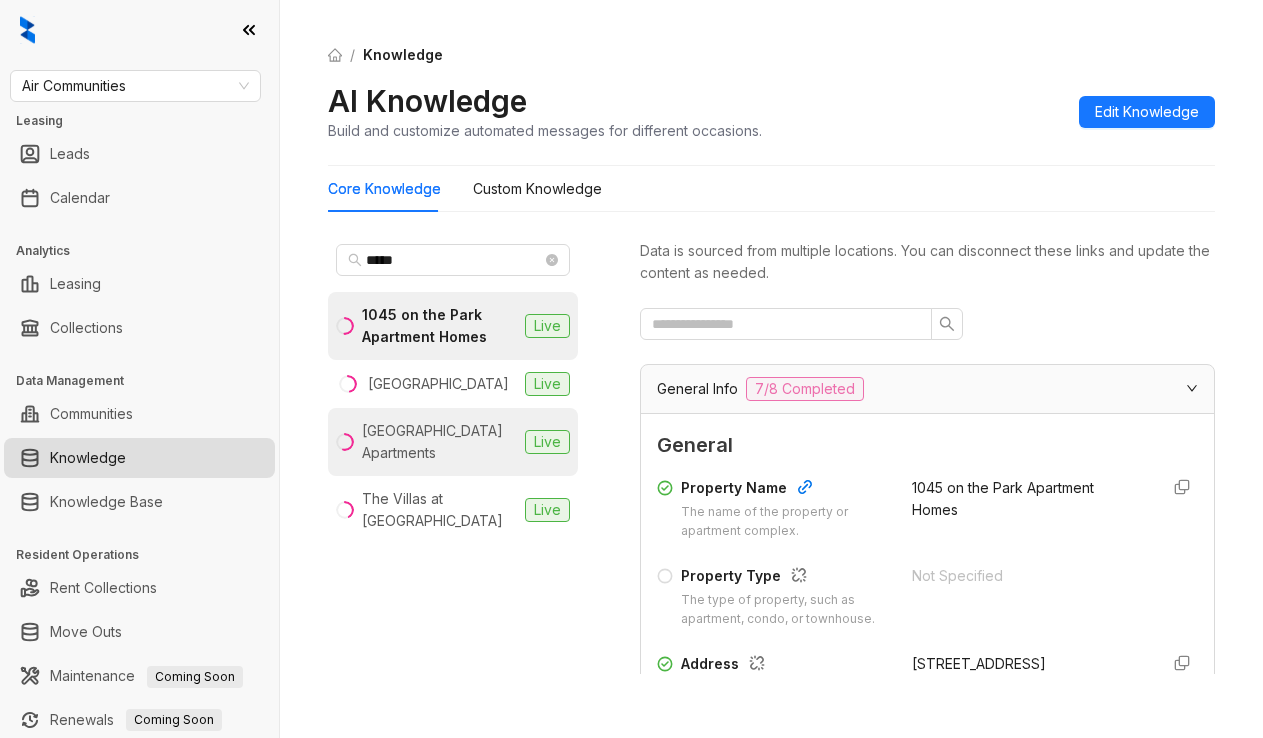 click on "[GEOGRAPHIC_DATA] Apartments" at bounding box center (439, 442) 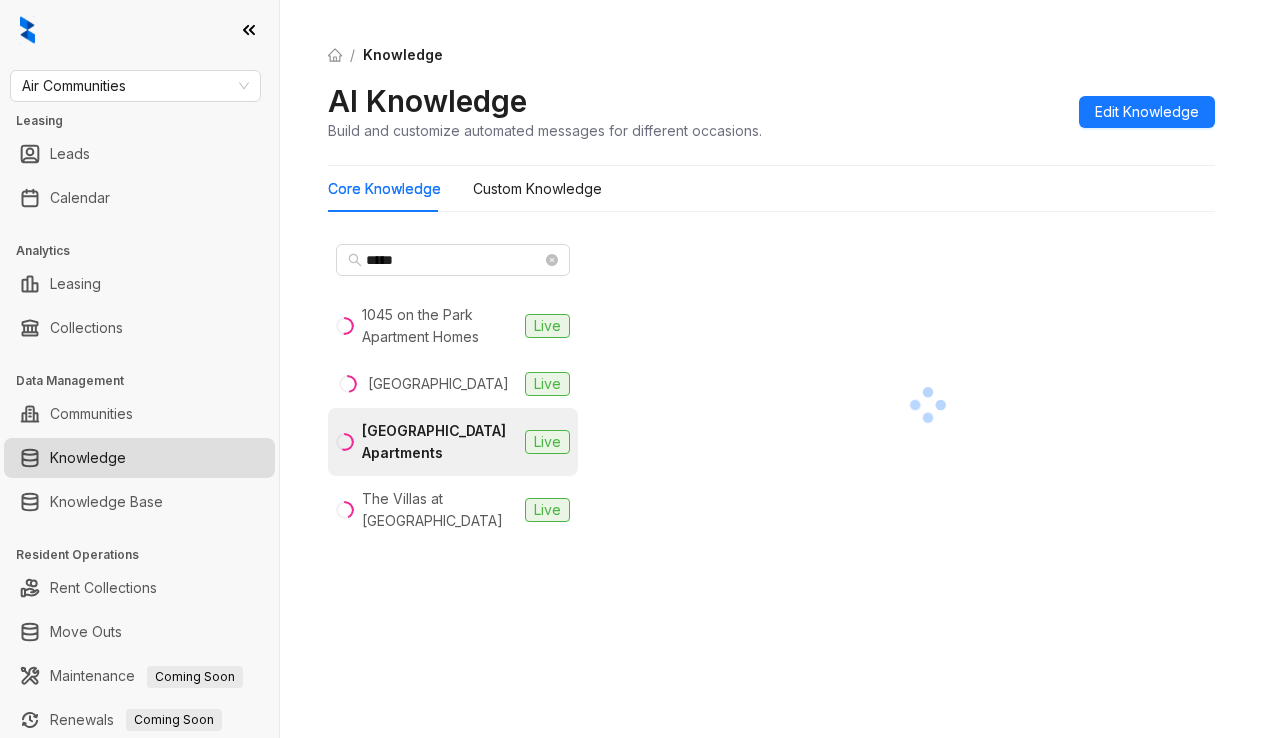 click at bounding box center [927, 405] 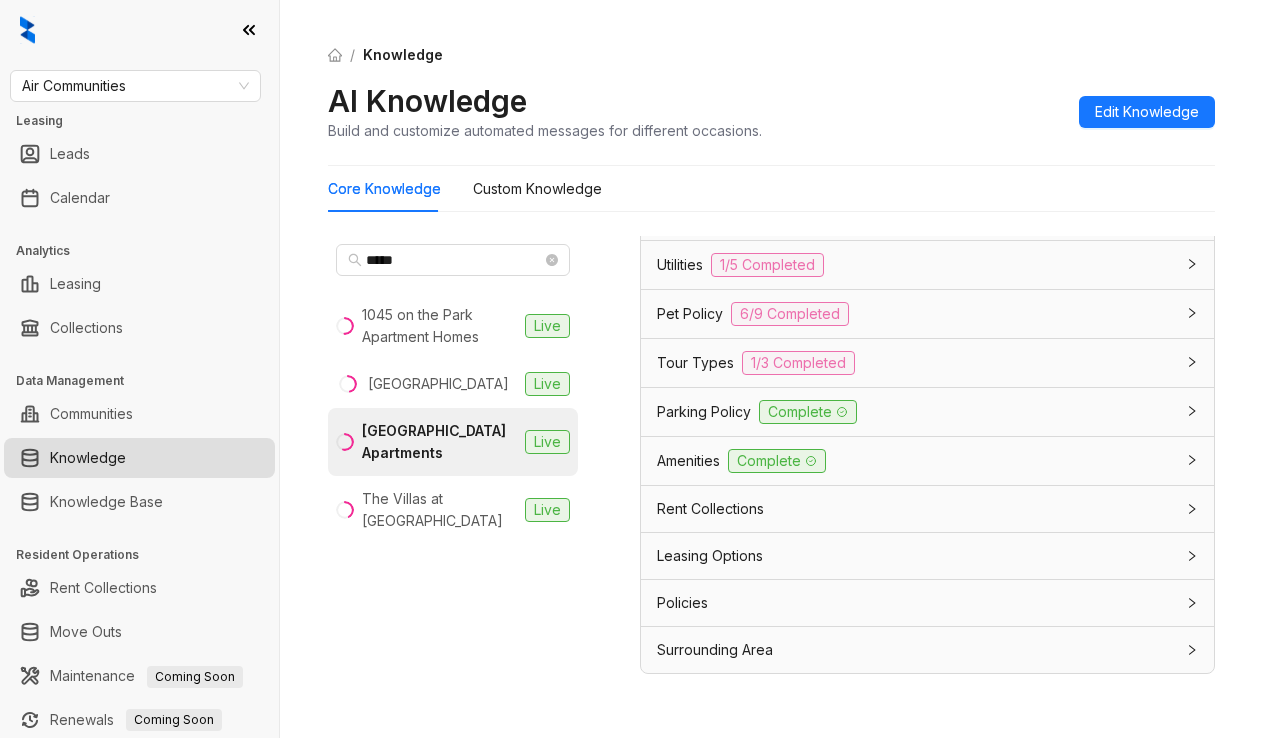 scroll, scrollTop: 1700, scrollLeft: 0, axis: vertical 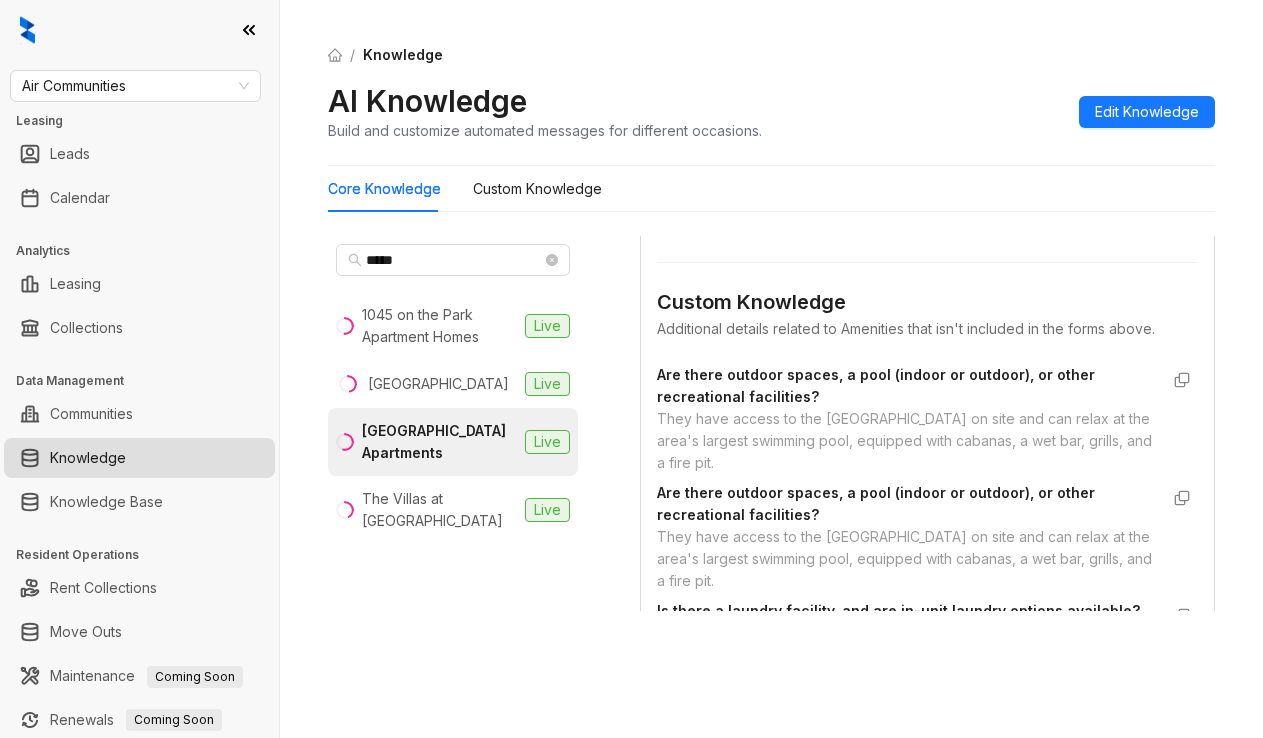 drag, startPoint x: 1012, startPoint y: 376, endPoint x: 1028, endPoint y: 390, distance: 21.260292 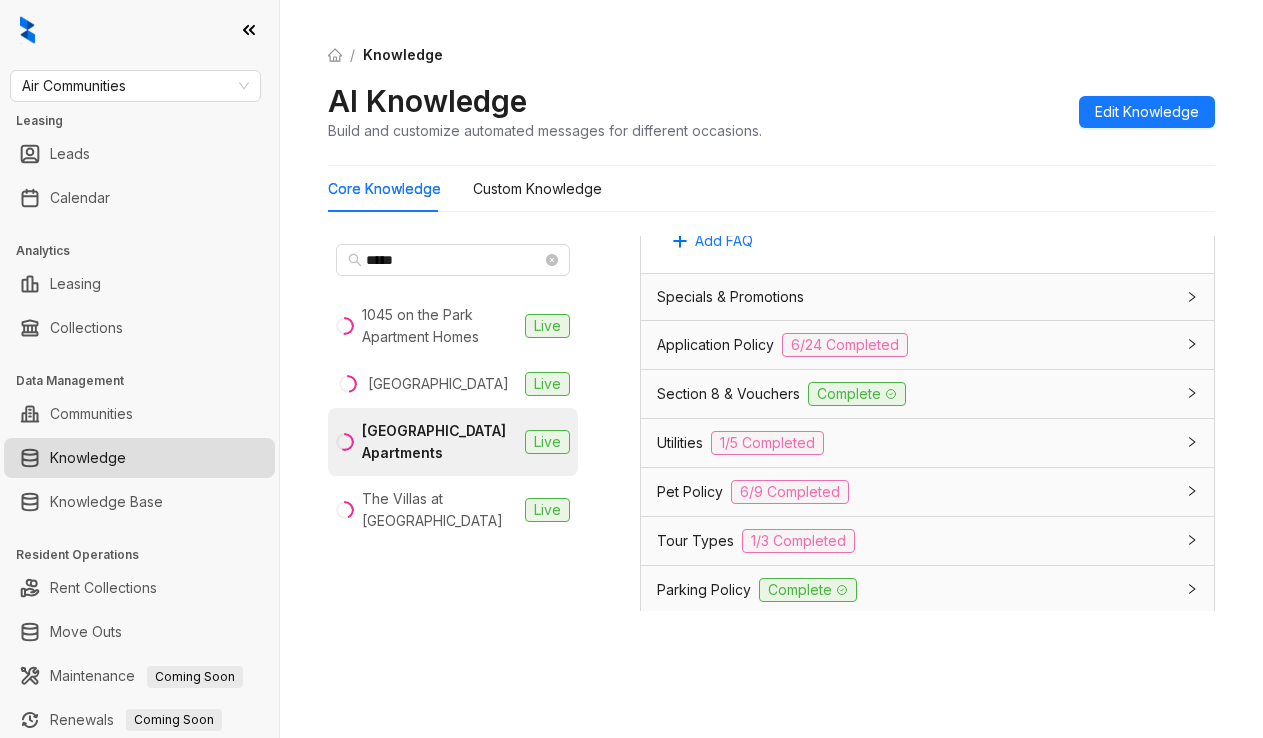 scroll, scrollTop: 1417, scrollLeft: 0, axis: vertical 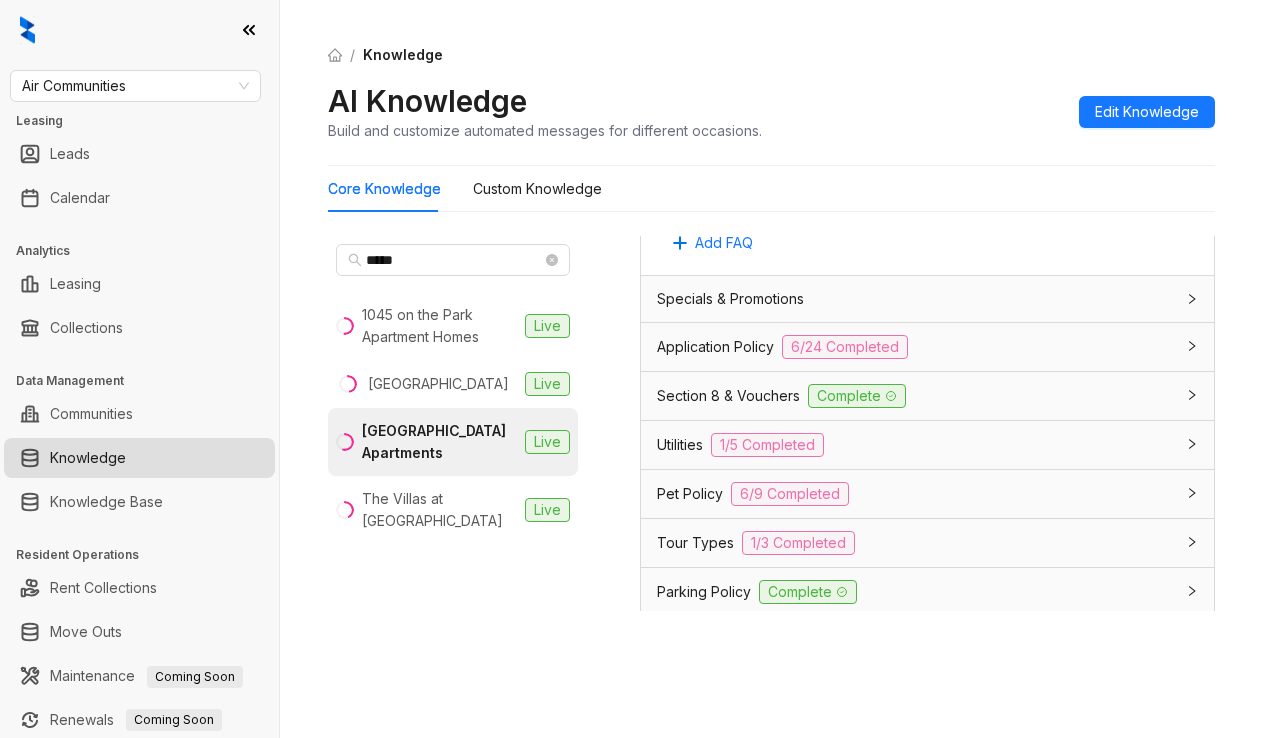 click on "/  Knowledge AI Knowledge Build and customize automated messages for different occasions. Edit Knowledge" at bounding box center (771, 93) 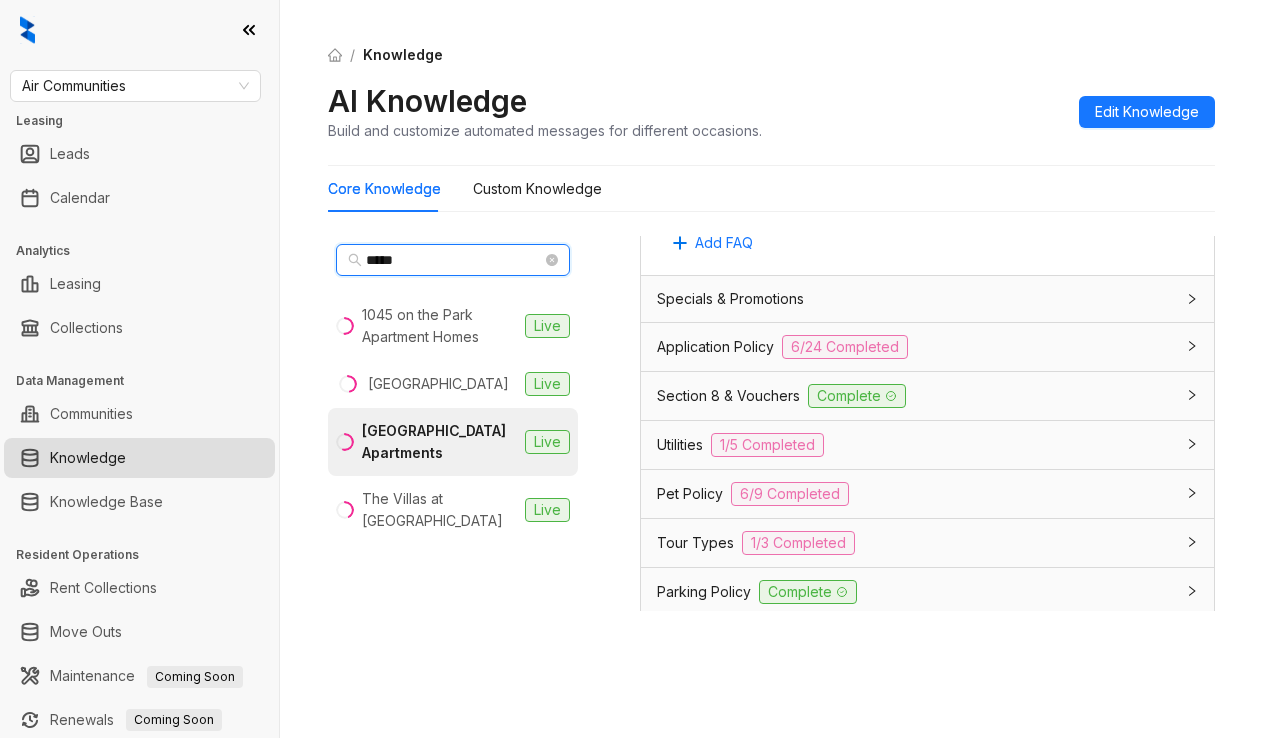 drag, startPoint x: 428, startPoint y: 264, endPoint x: 355, endPoint y: 255, distance: 73.552704 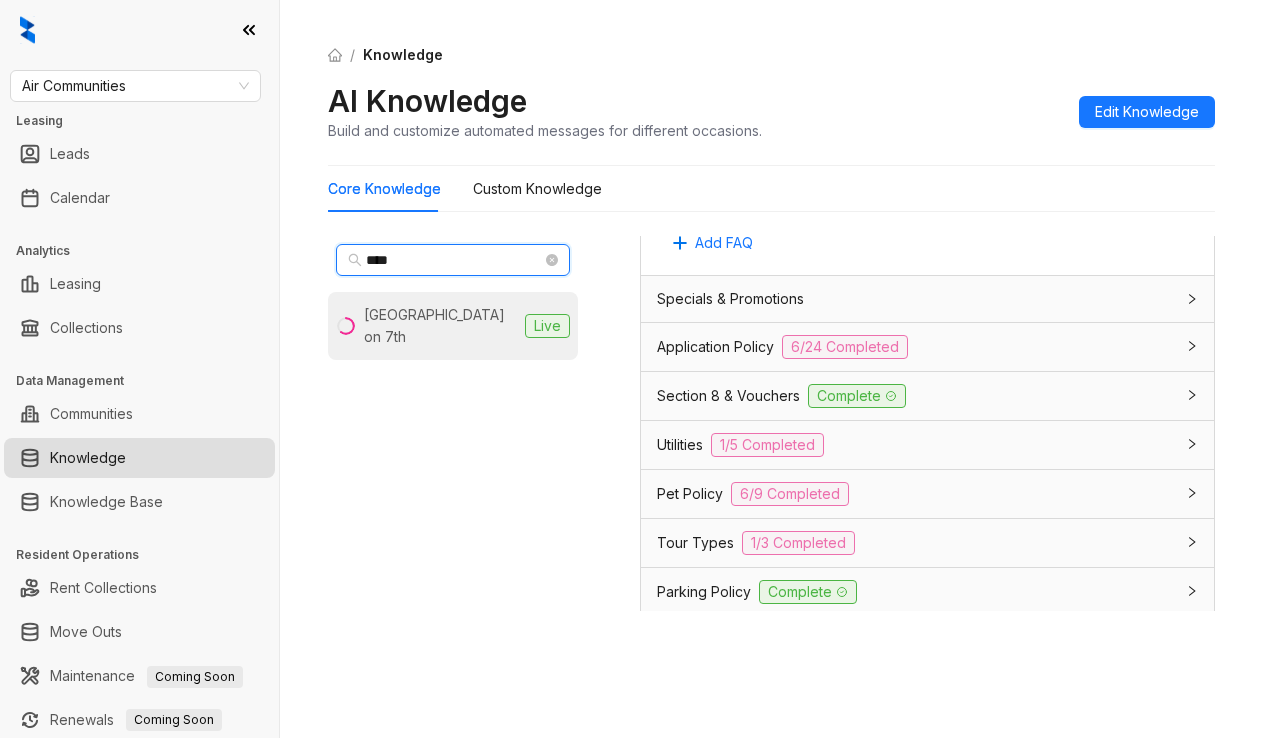 type on "****" 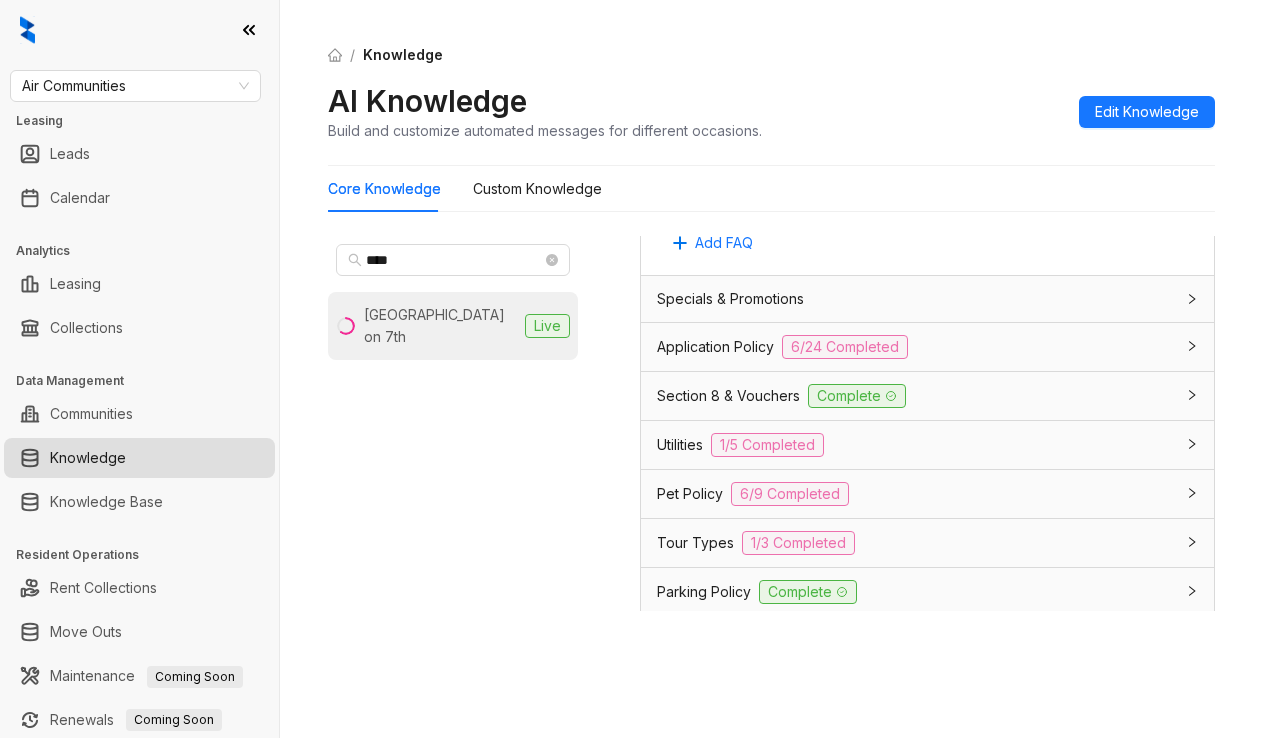click on "[GEOGRAPHIC_DATA] on 7th" at bounding box center [440, 326] 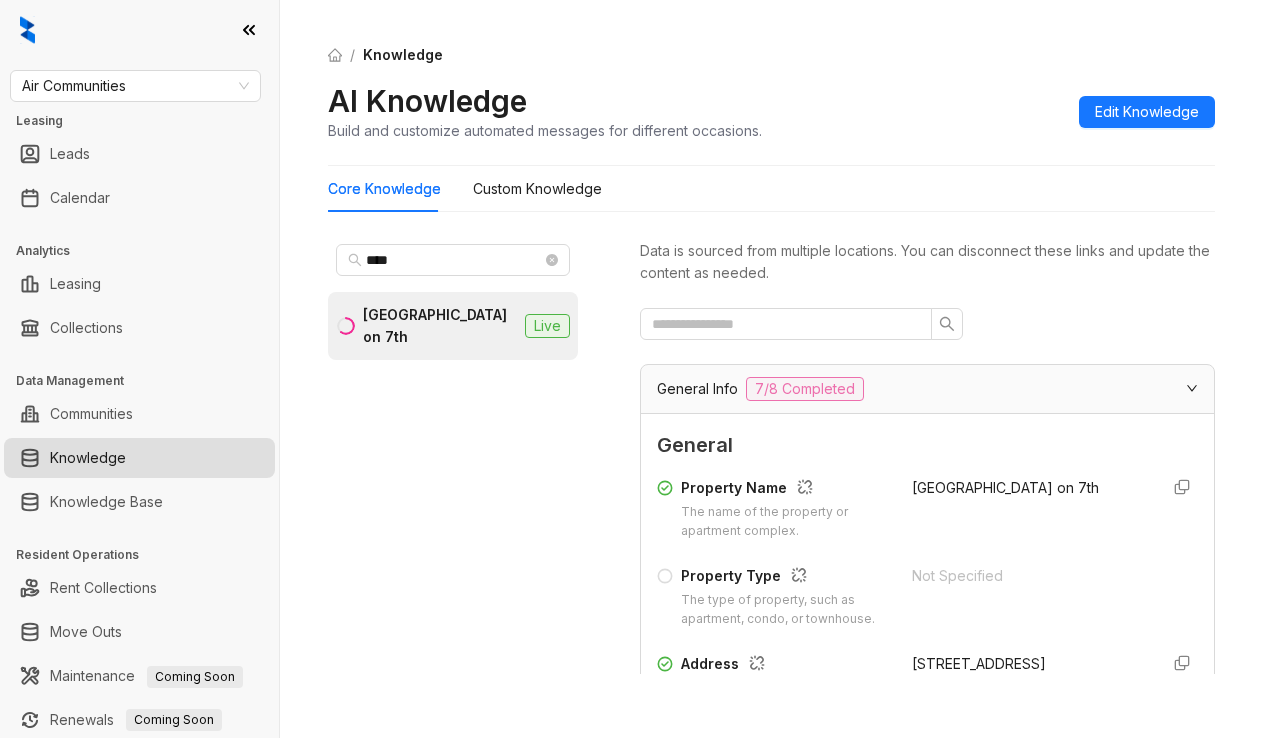 click on "/  Knowledge AI Knowledge Build and customize automated messages for different occasions. Edit Knowledge" at bounding box center [771, 93] 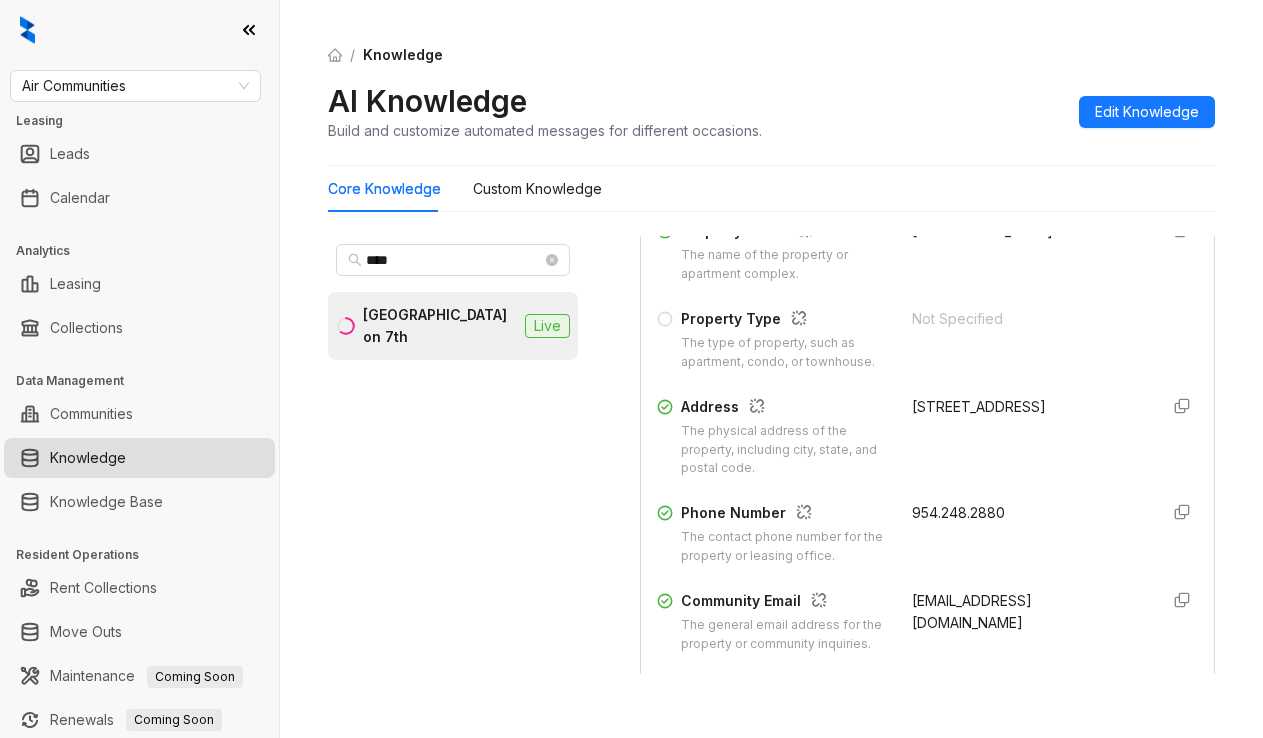 scroll, scrollTop: 400, scrollLeft: 0, axis: vertical 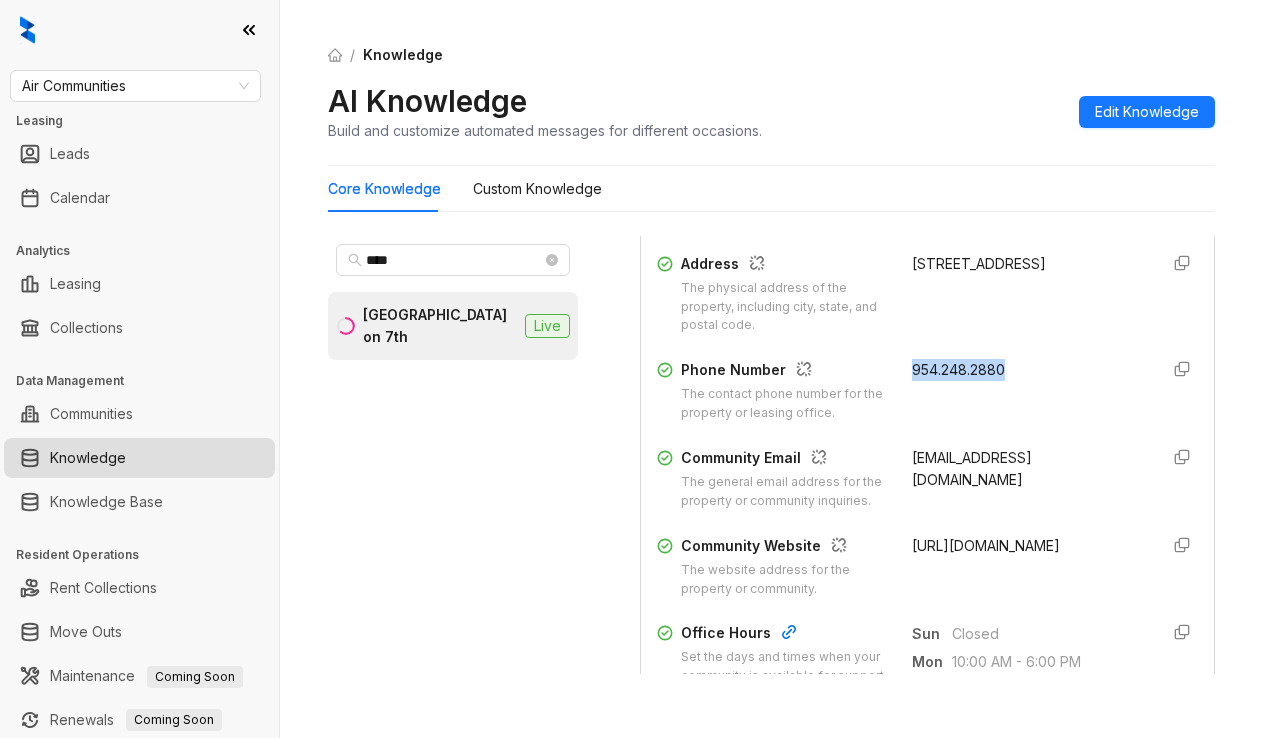 drag, startPoint x: 884, startPoint y: 383, endPoint x: 1001, endPoint y: 382, distance: 117.00427 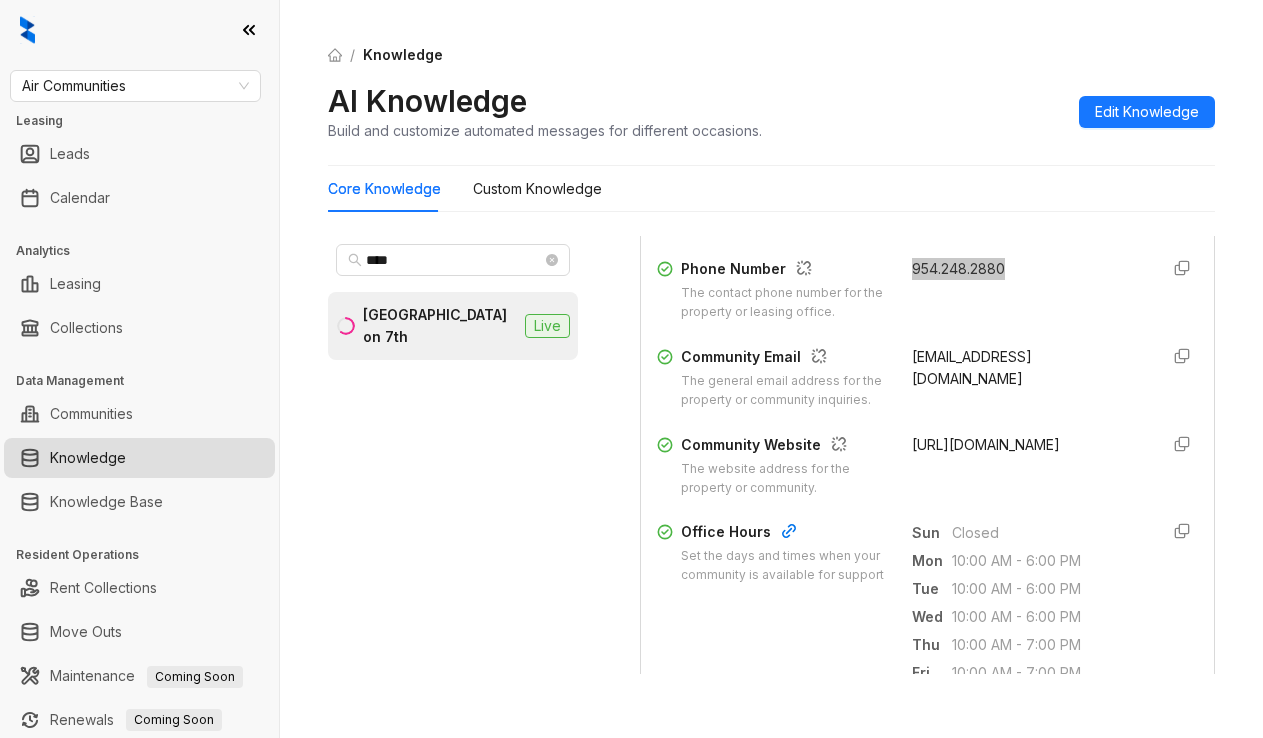 scroll, scrollTop: 500, scrollLeft: 0, axis: vertical 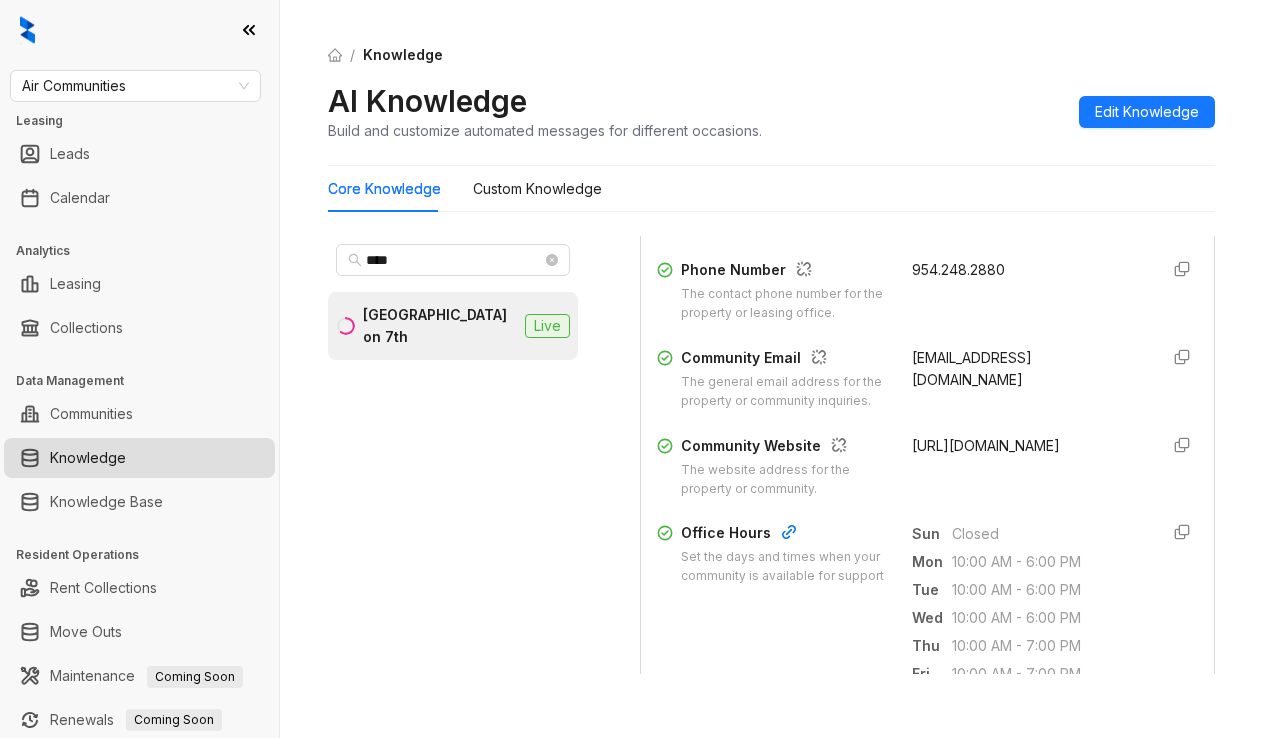 click on "AI Knowledge Build and customize automated messages for different occasions. Edit Knowledge" at bounding box center (771, 111) 